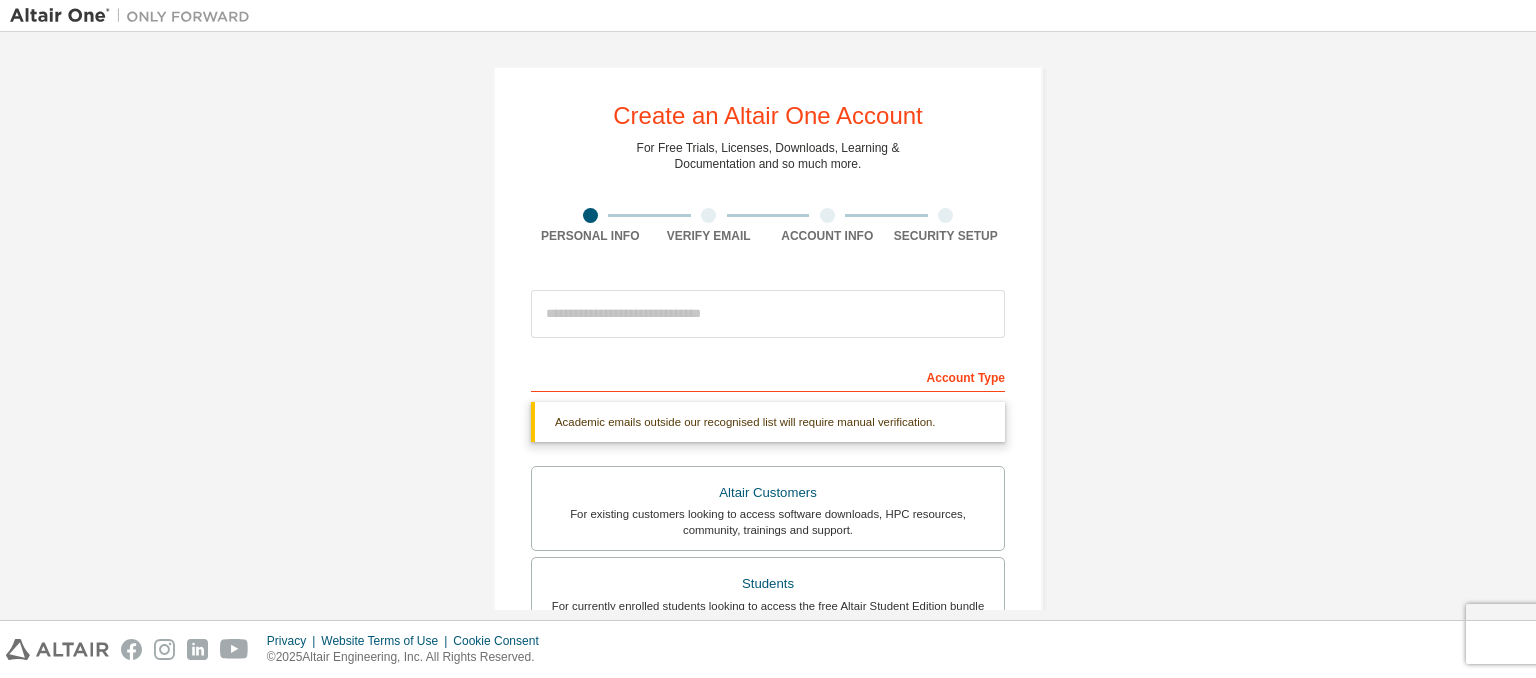 scroll, scrollTop: 0, scrollLeft: 0, axis: both 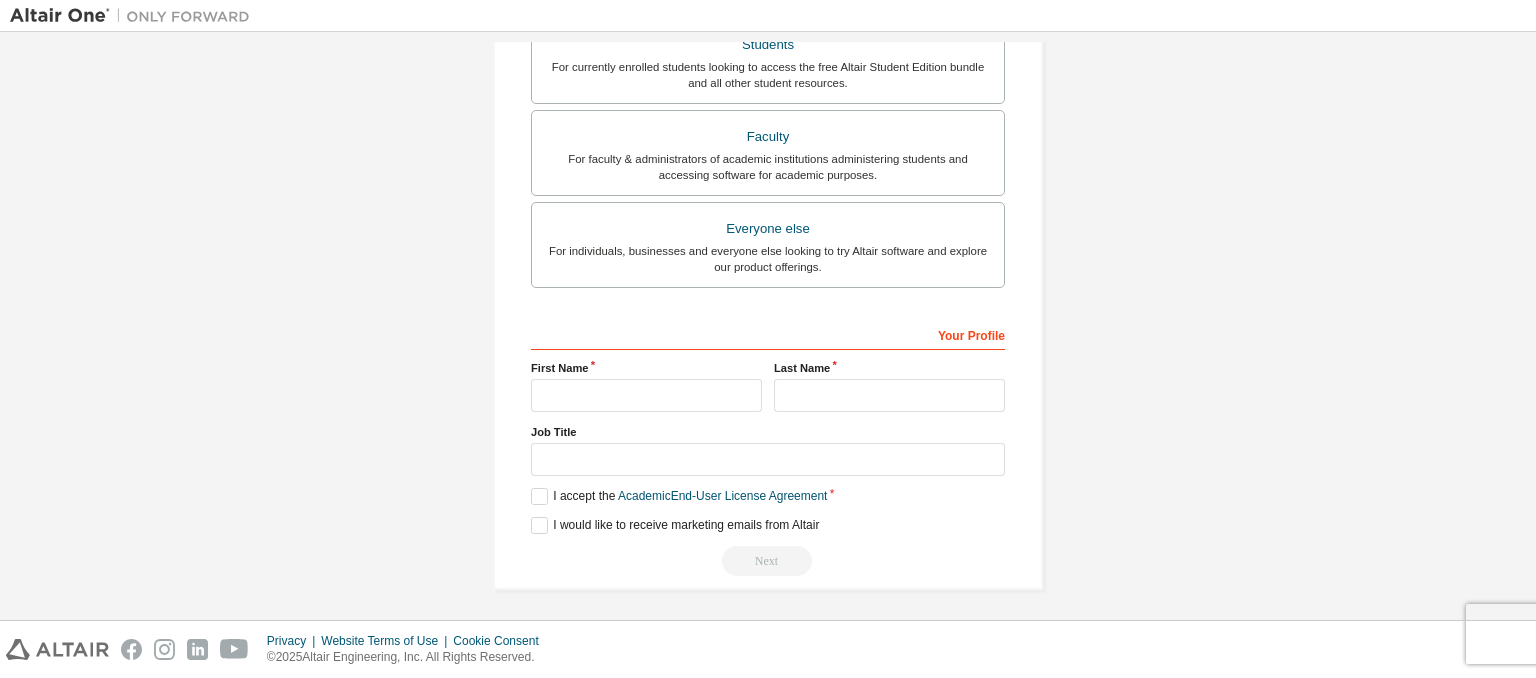 type on "**********" 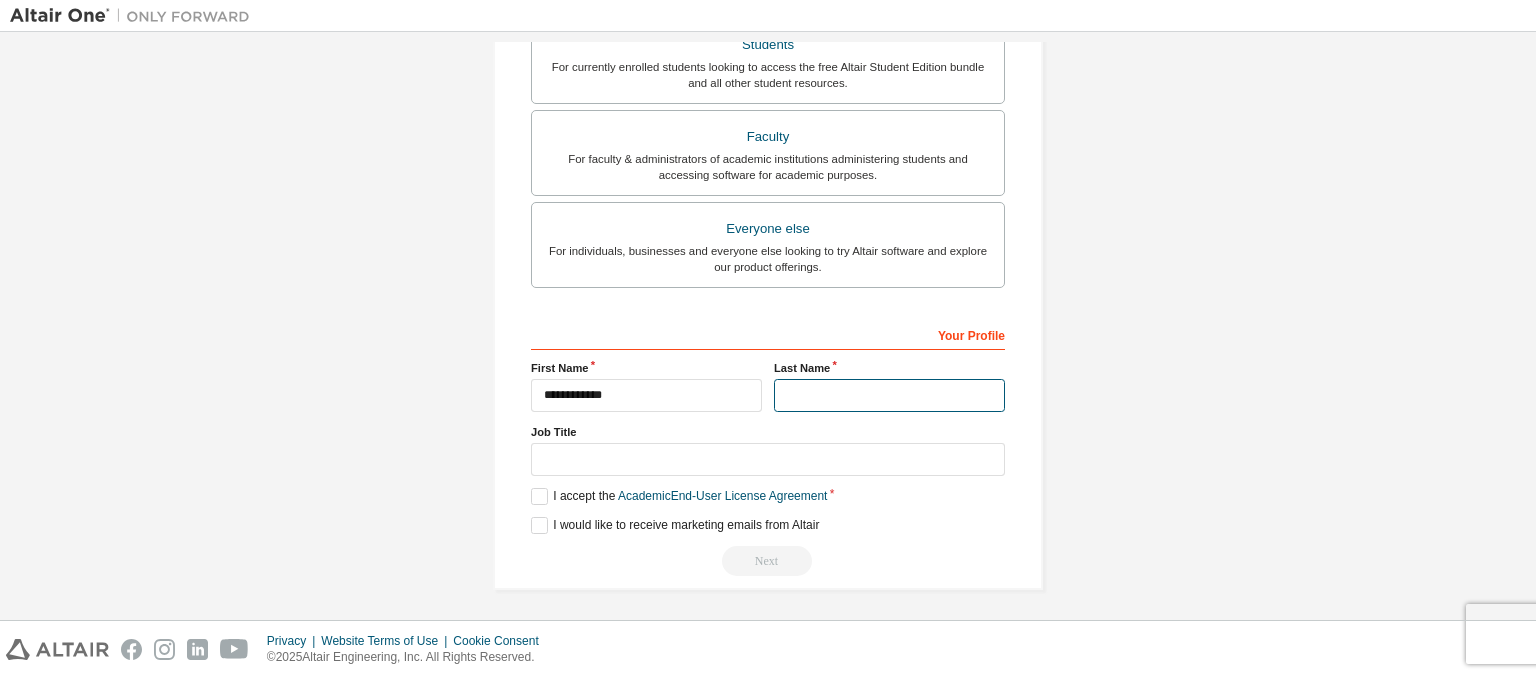click at bounding box center [889, 395] 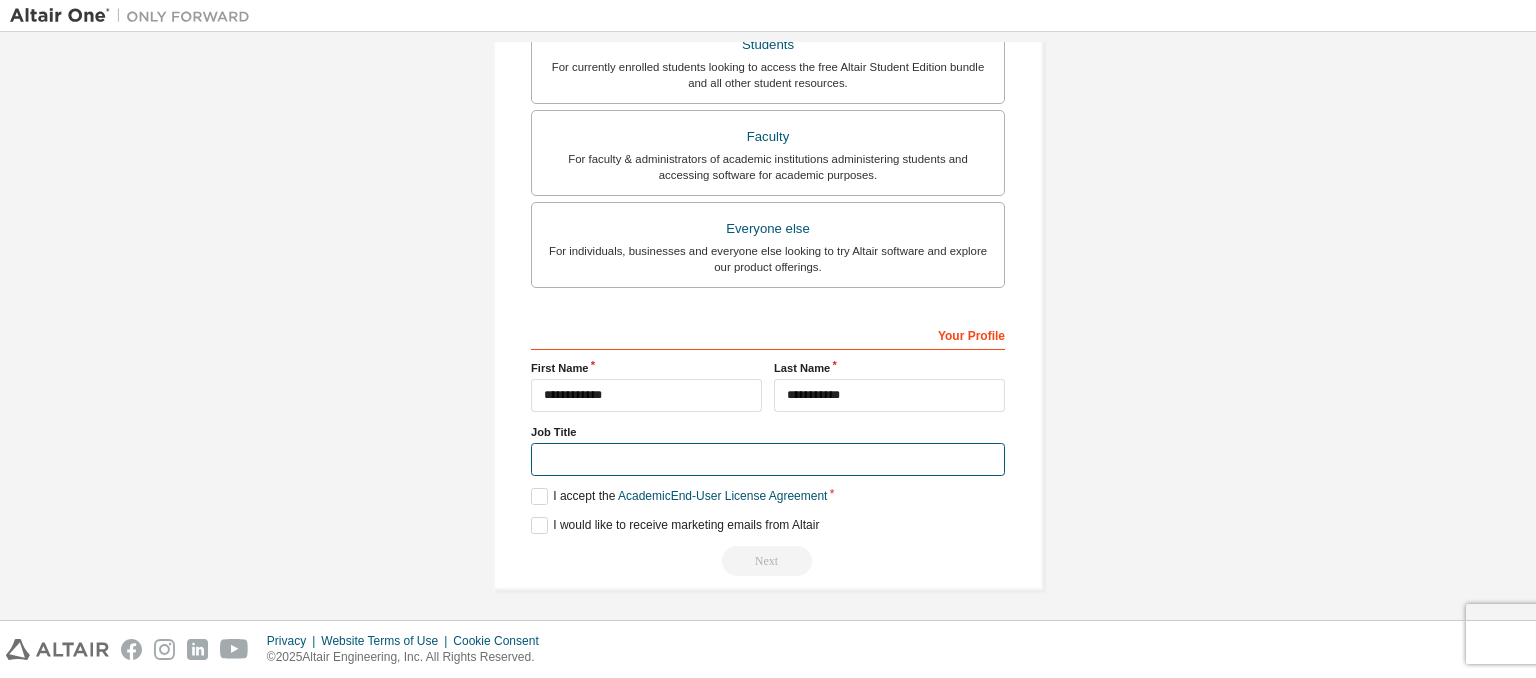 click at bounding box center (768, 459) 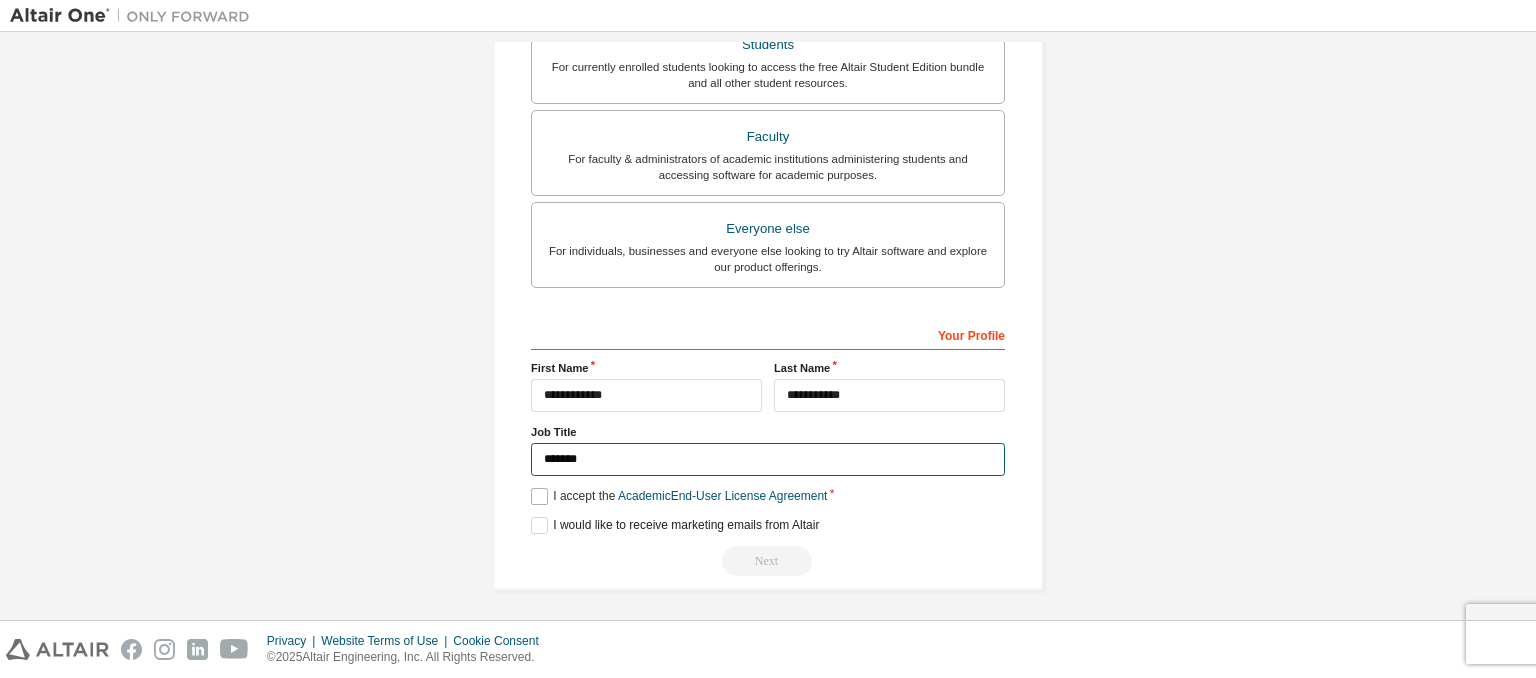 type on "*******" 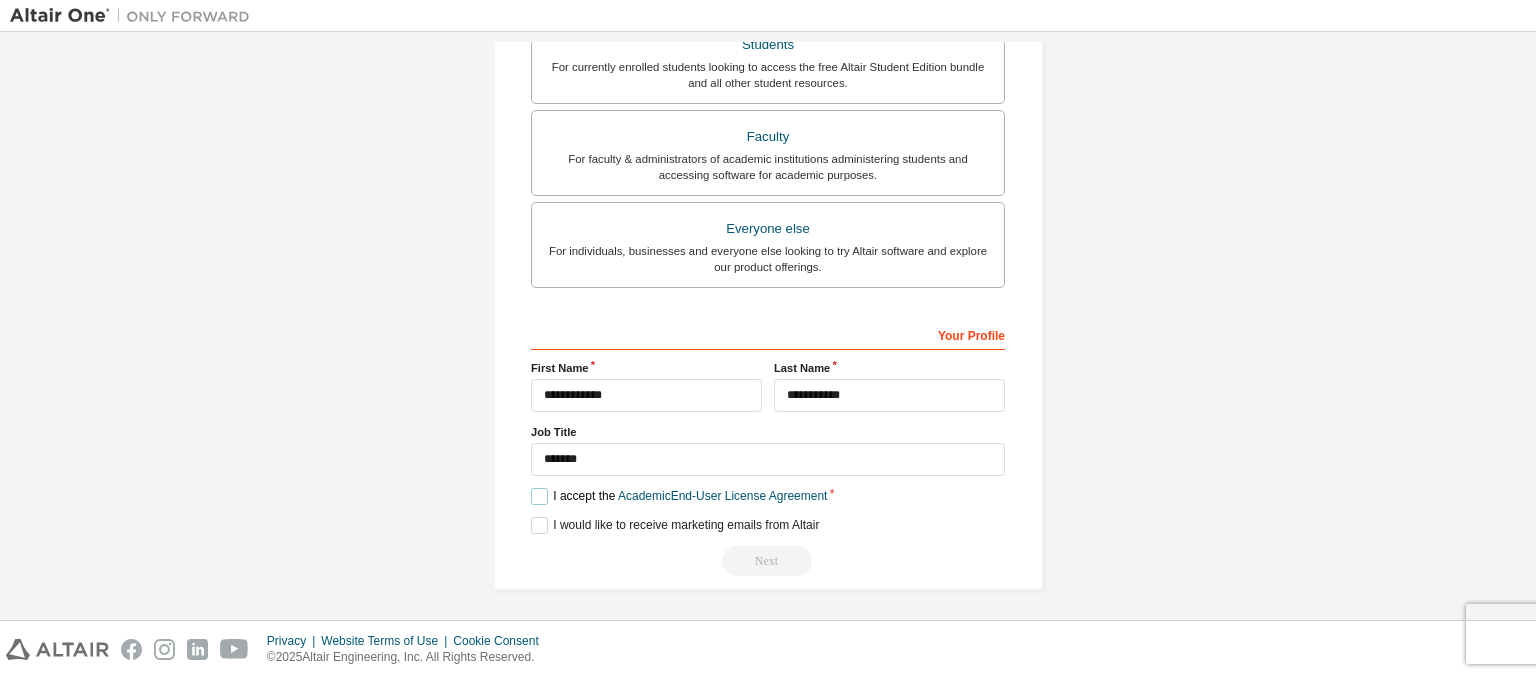 click on "I accept the   Academic   End-User License Agreement" at bounding box center [679, 496] 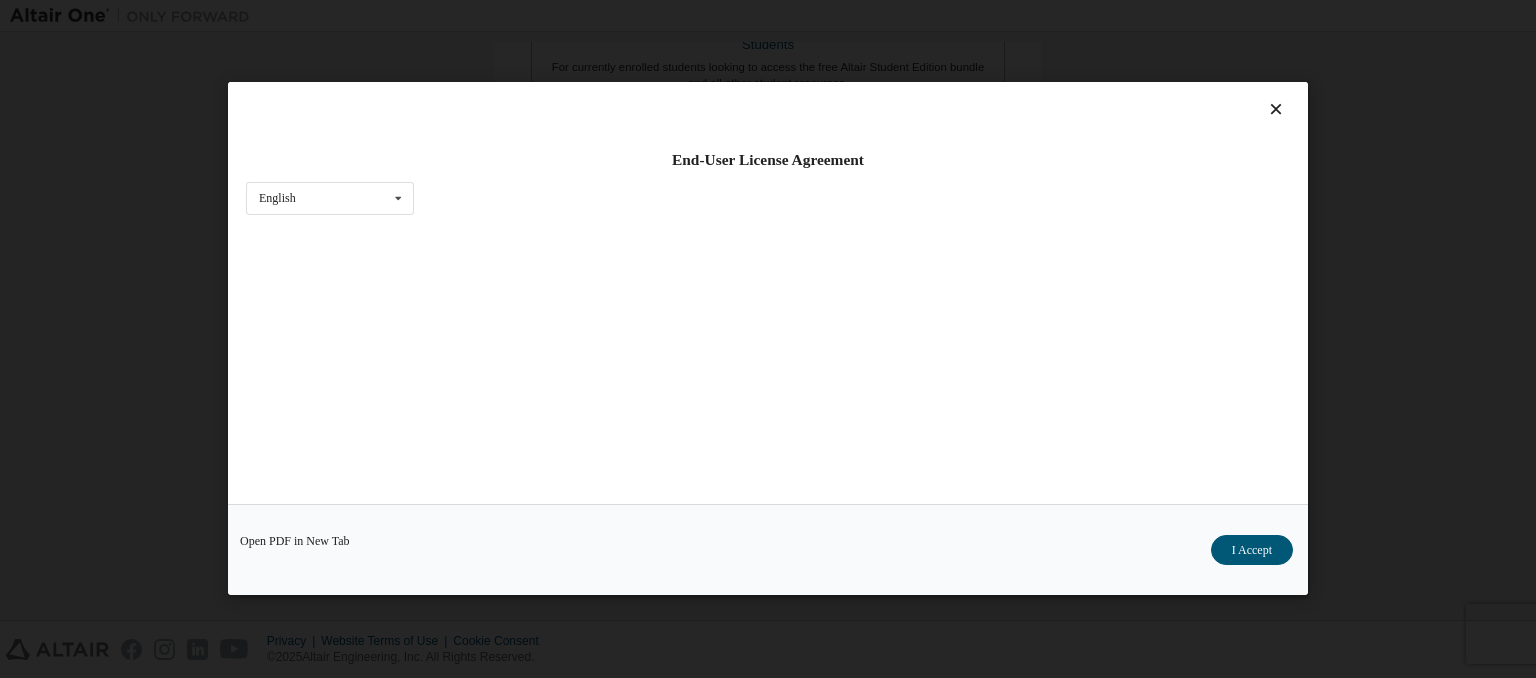 click on "Open PDF in New Tab I Accept" at bounding box center (768, 550) 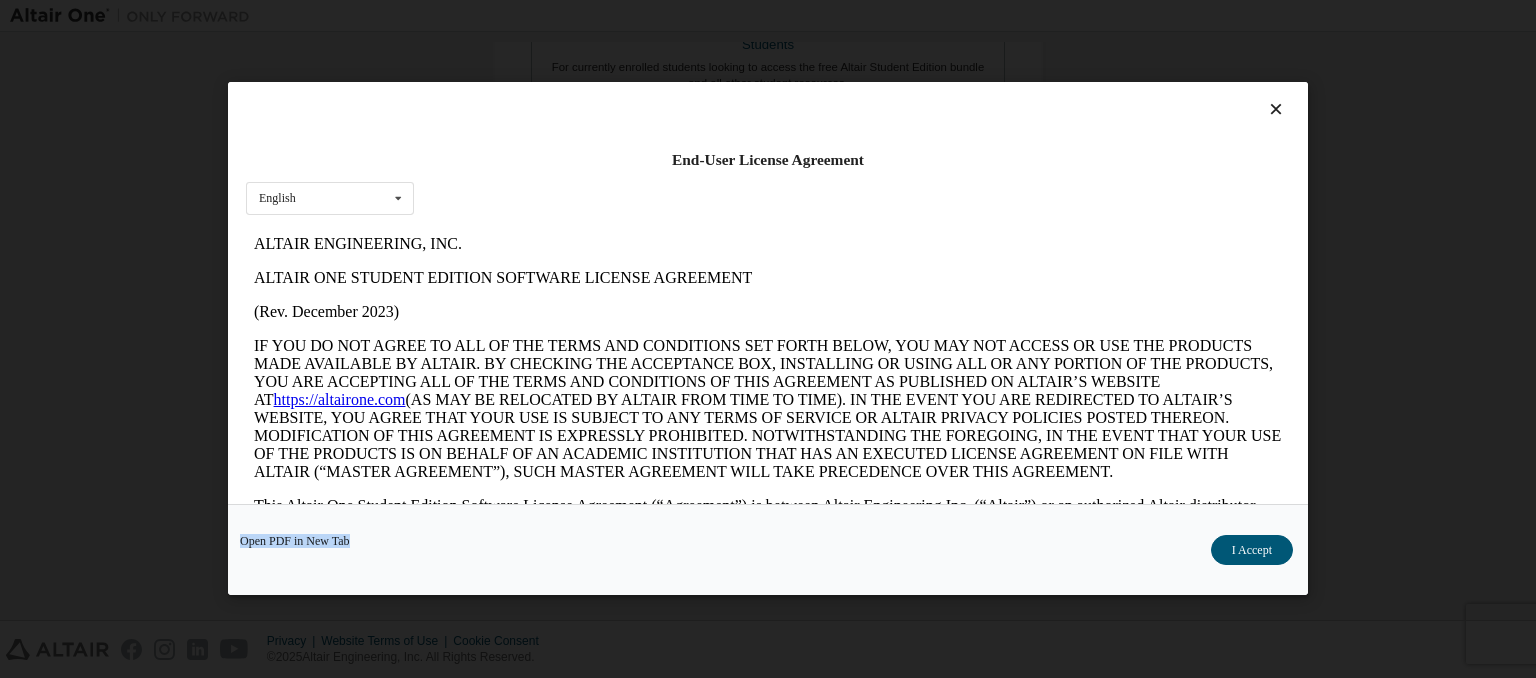 scroll, scrollTop: 0, scrollLeft: 0, axis: both 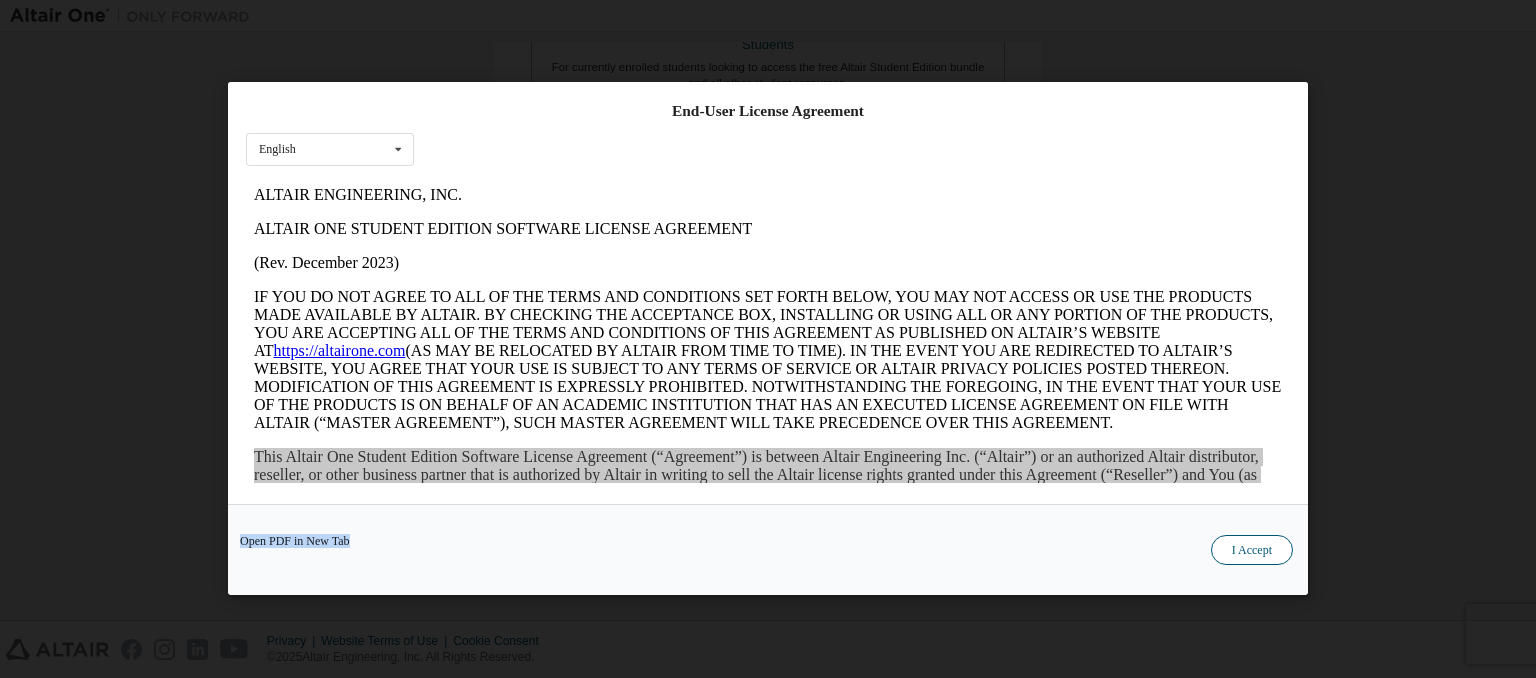 click on "I Accept" at bounding box center (1252, 551) 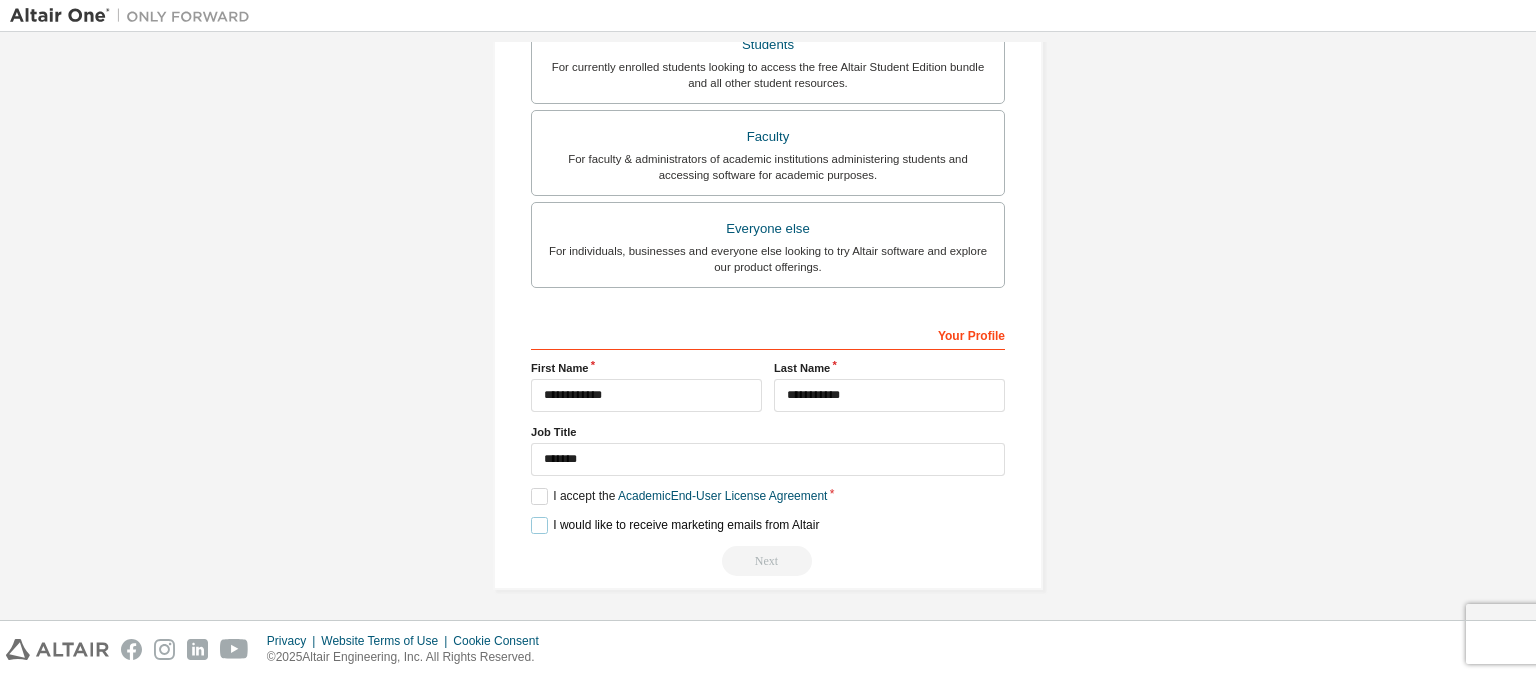 click on "I would like to receive marketing emails from Altair" at bounding box center [675, 525] 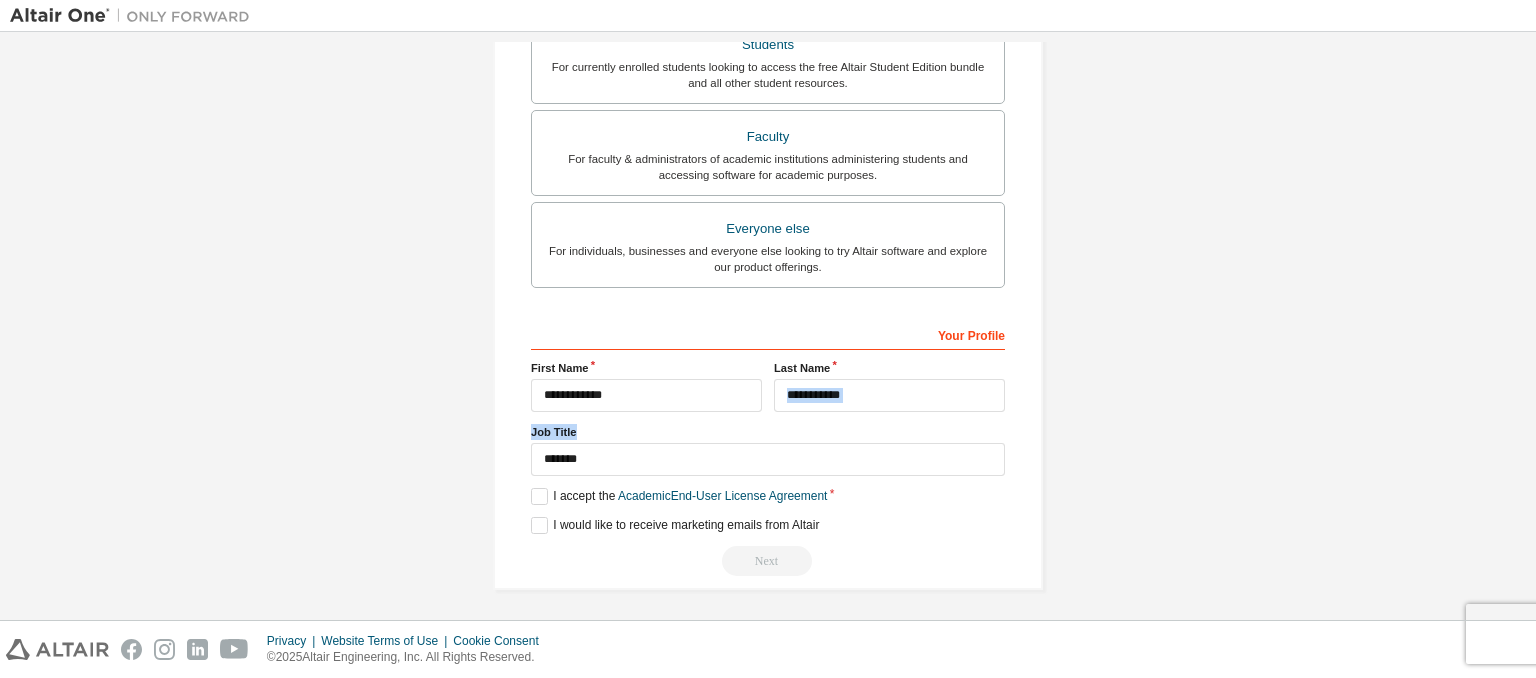 drag, startPoint x: 1514, startPoint y: 439, endPoint x: 1514, endPoint y: 362, distance: 77 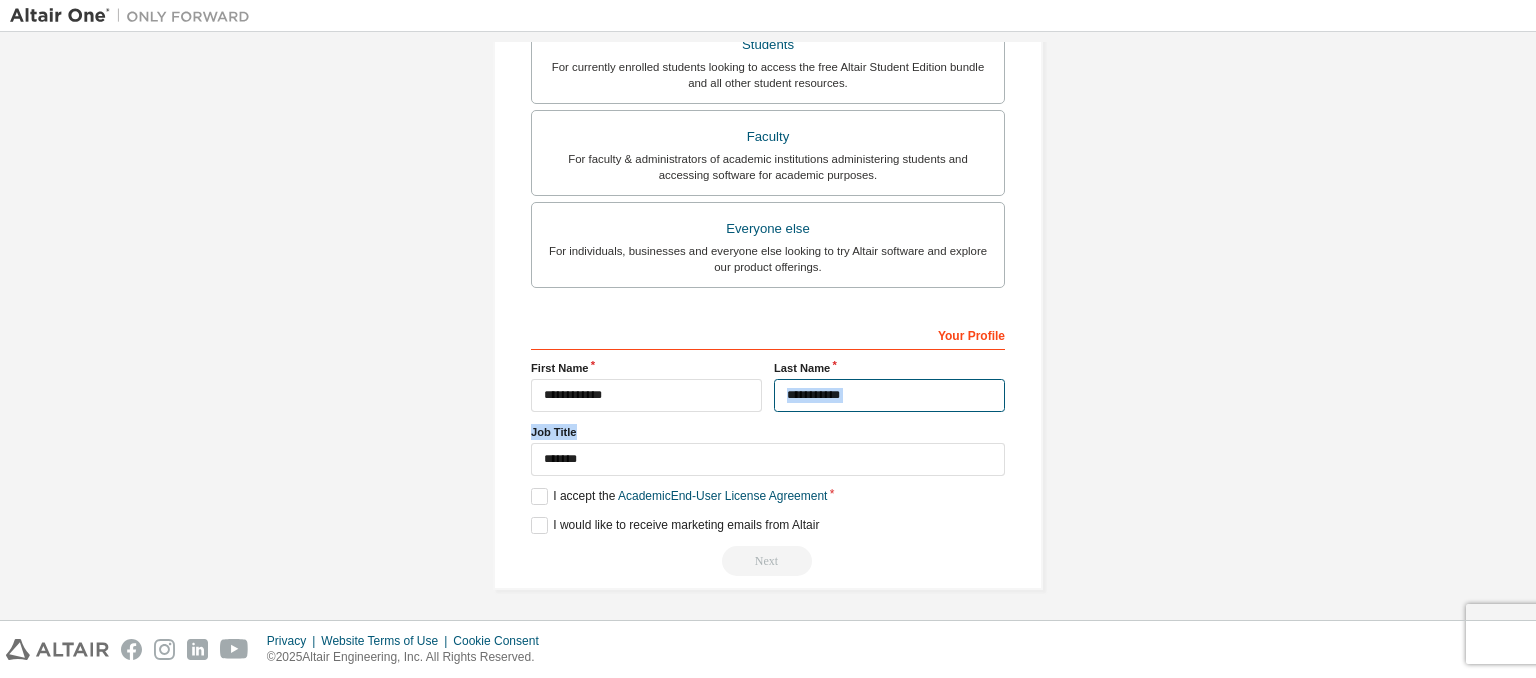 click on "**********" at bounding box center (889, 395) 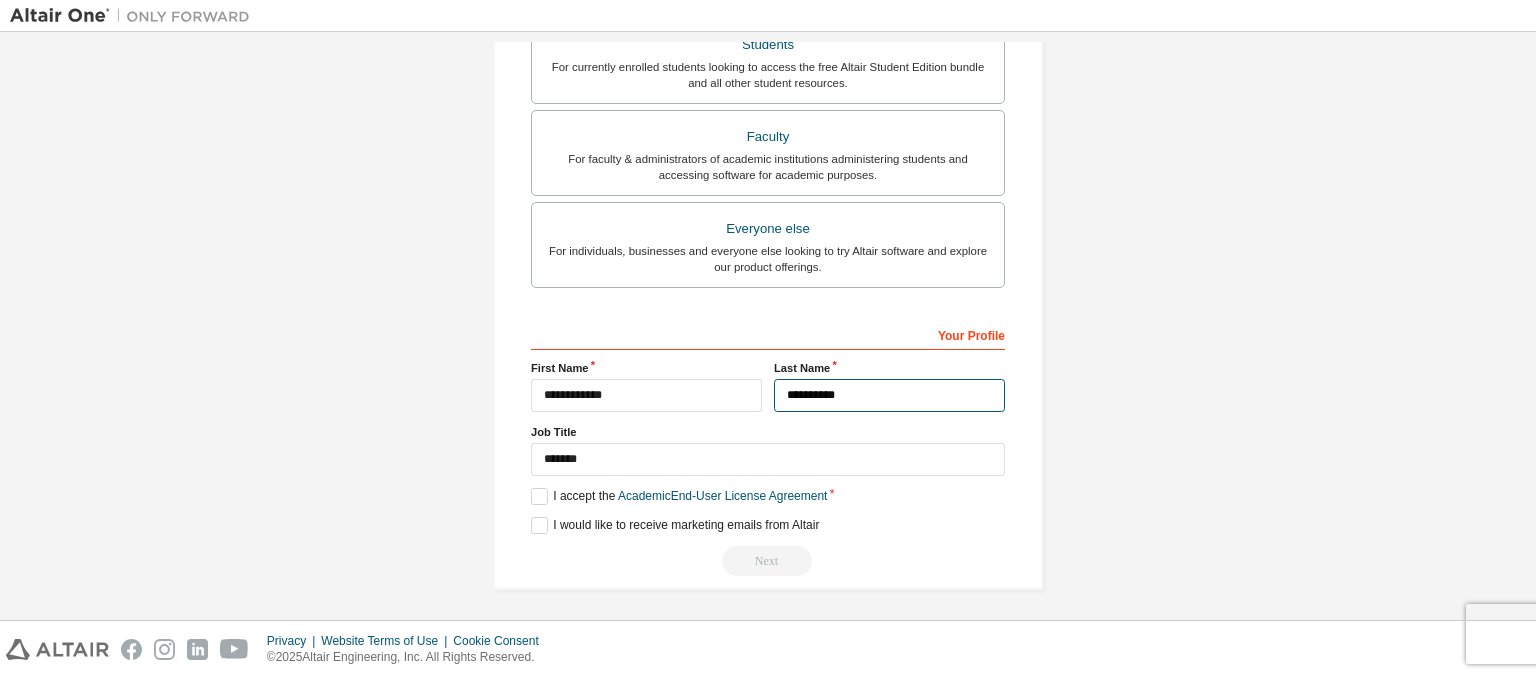 type on "**********" 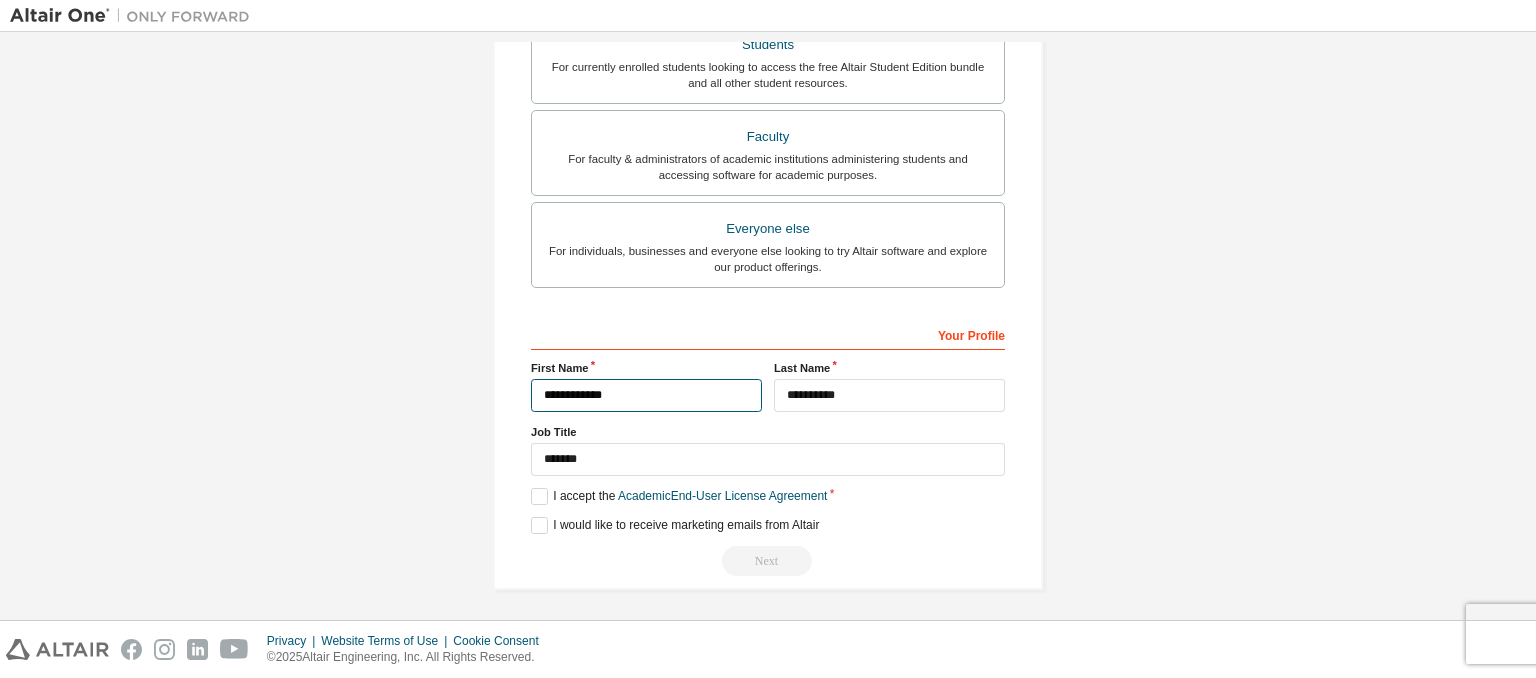 click on "**********" at bounding box center (646, 395) 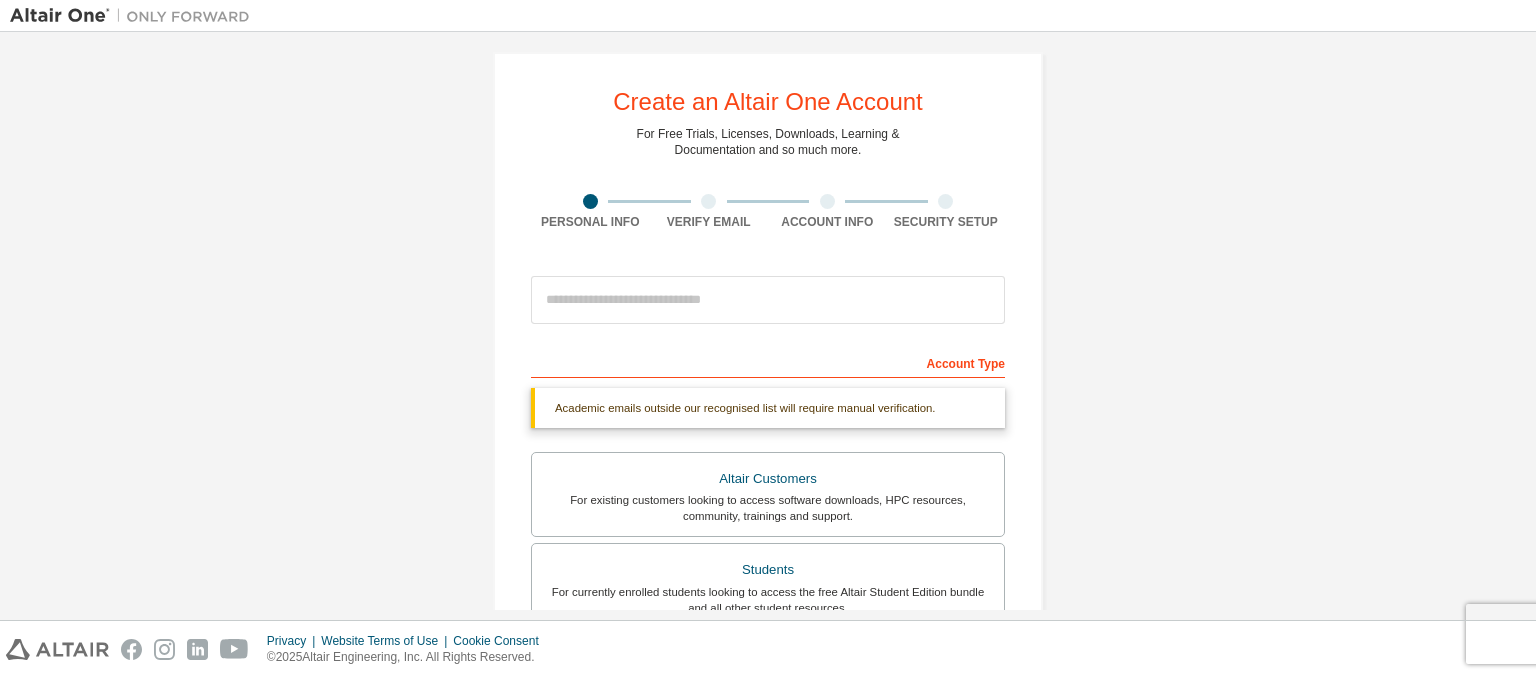 scroll, scrollTop: 0, scrollLeft: 0, axis: both 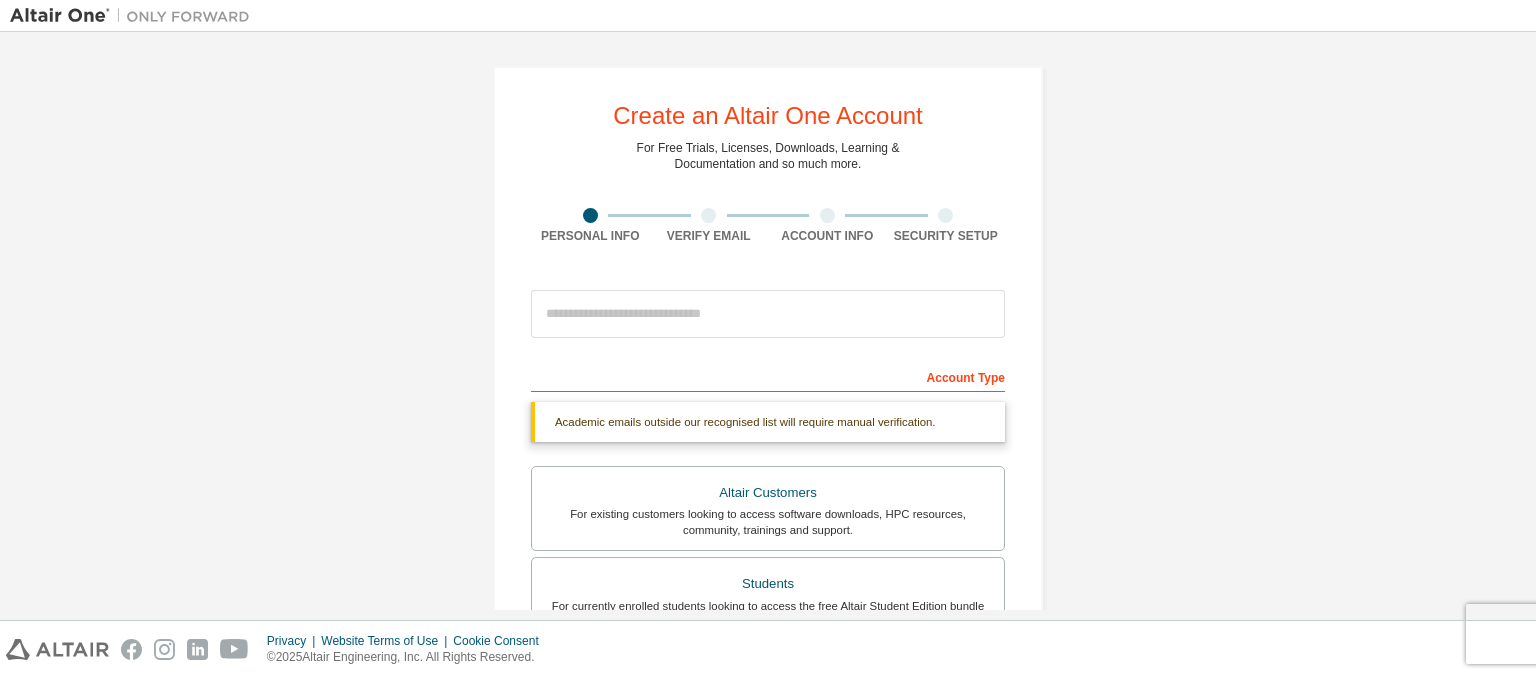 type on "**********" 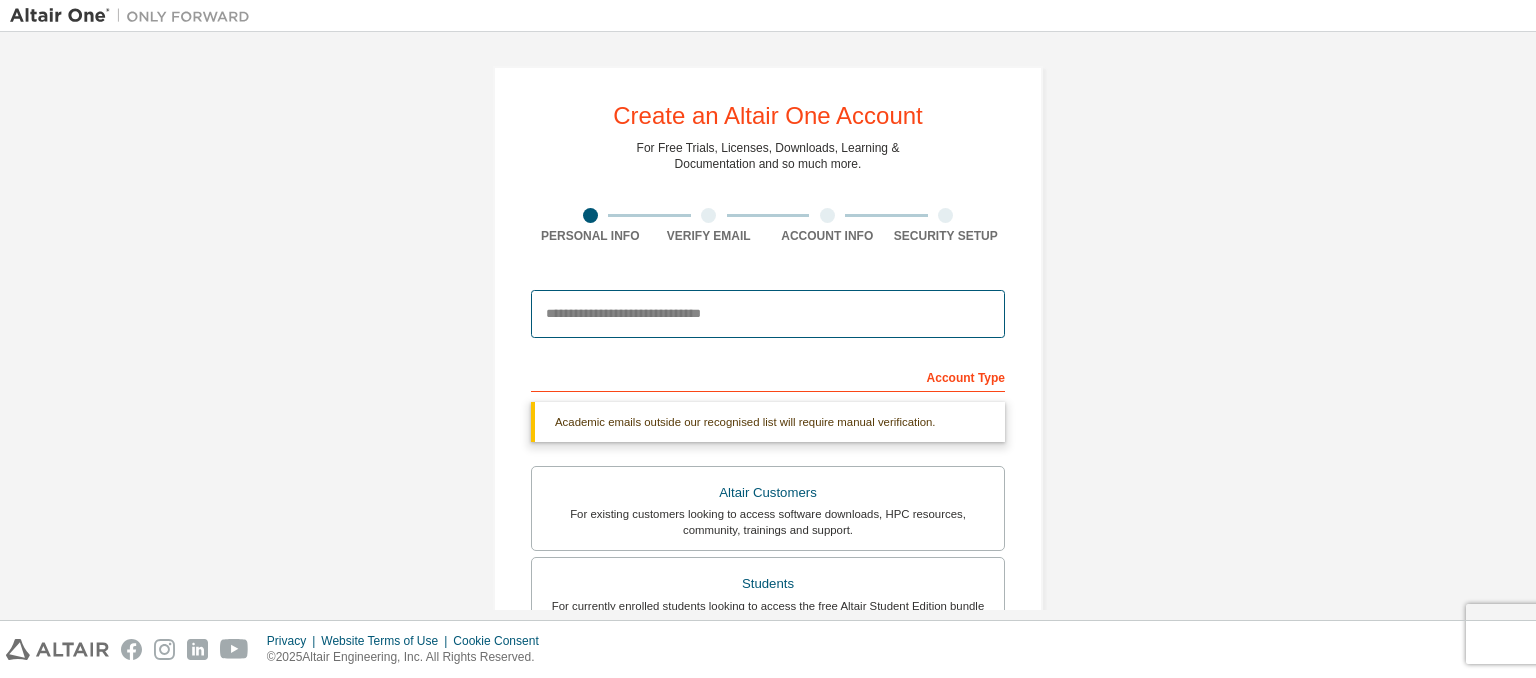 click at bounding box center (768, 314) 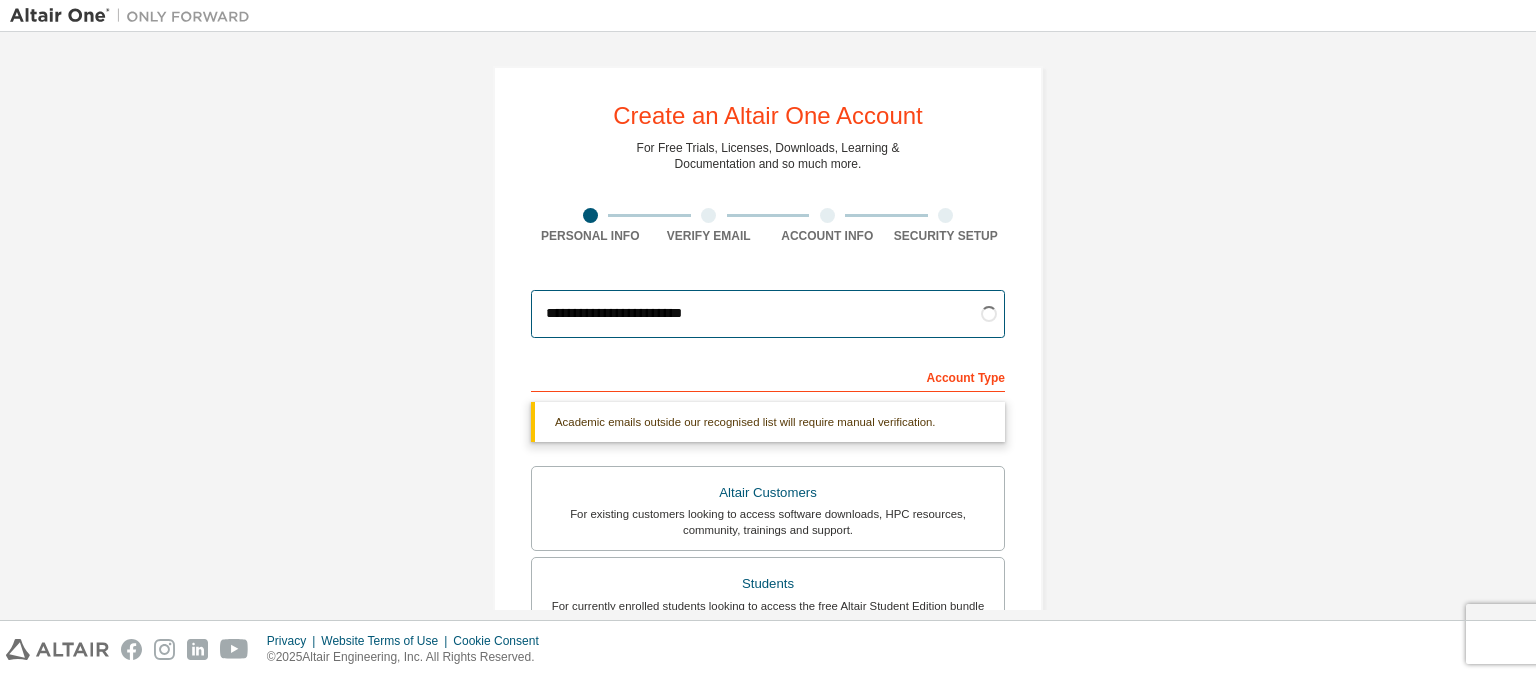 click on "**********" at bounding box center (768, 314) 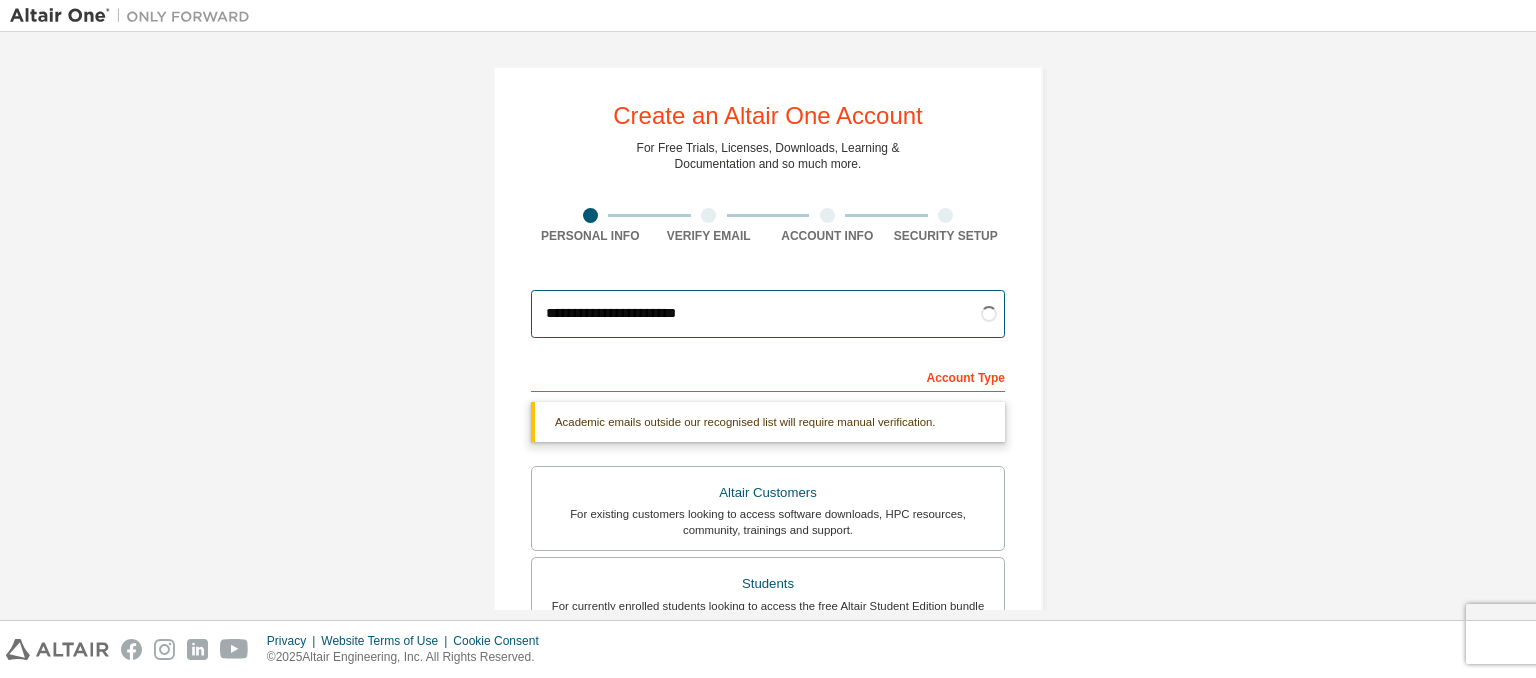 type on "**********" 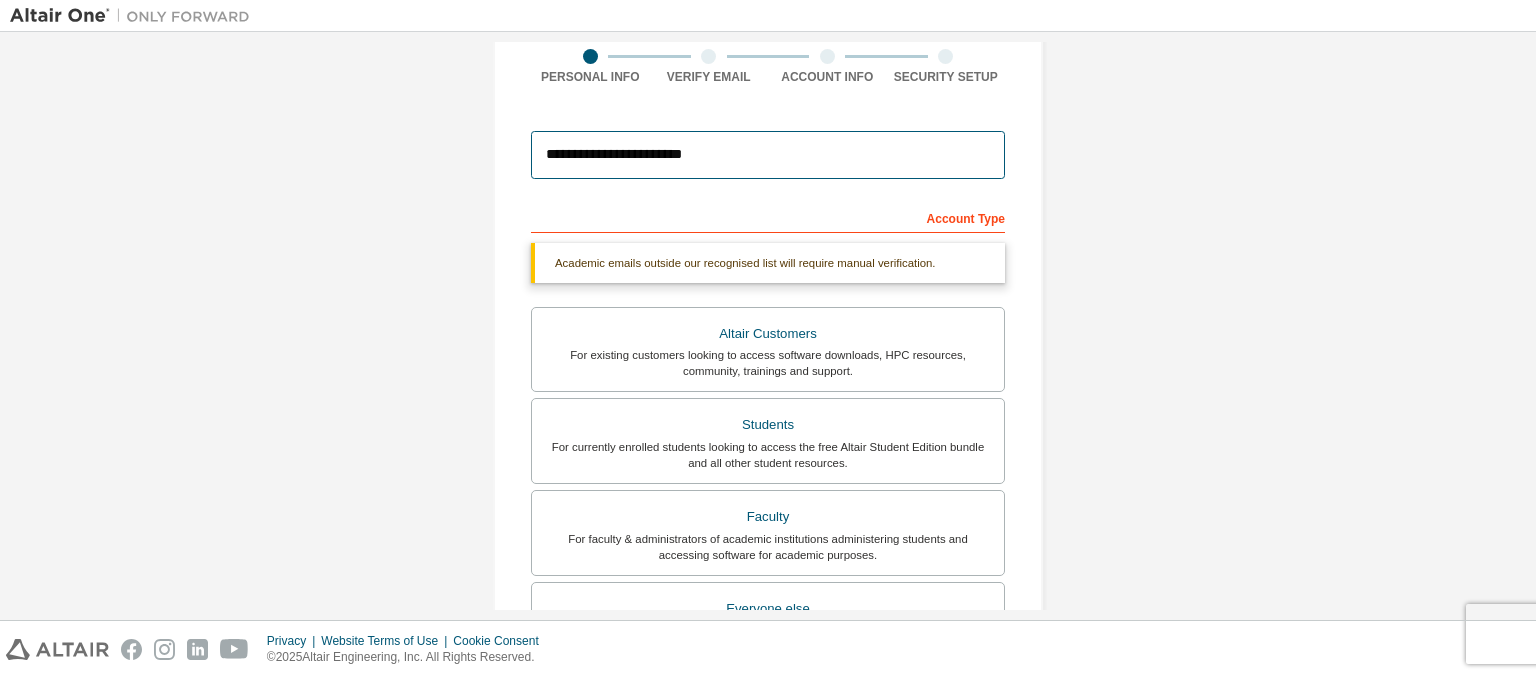 scroll, scrollTop: 154, scrollLeft: 0, axis: vertical 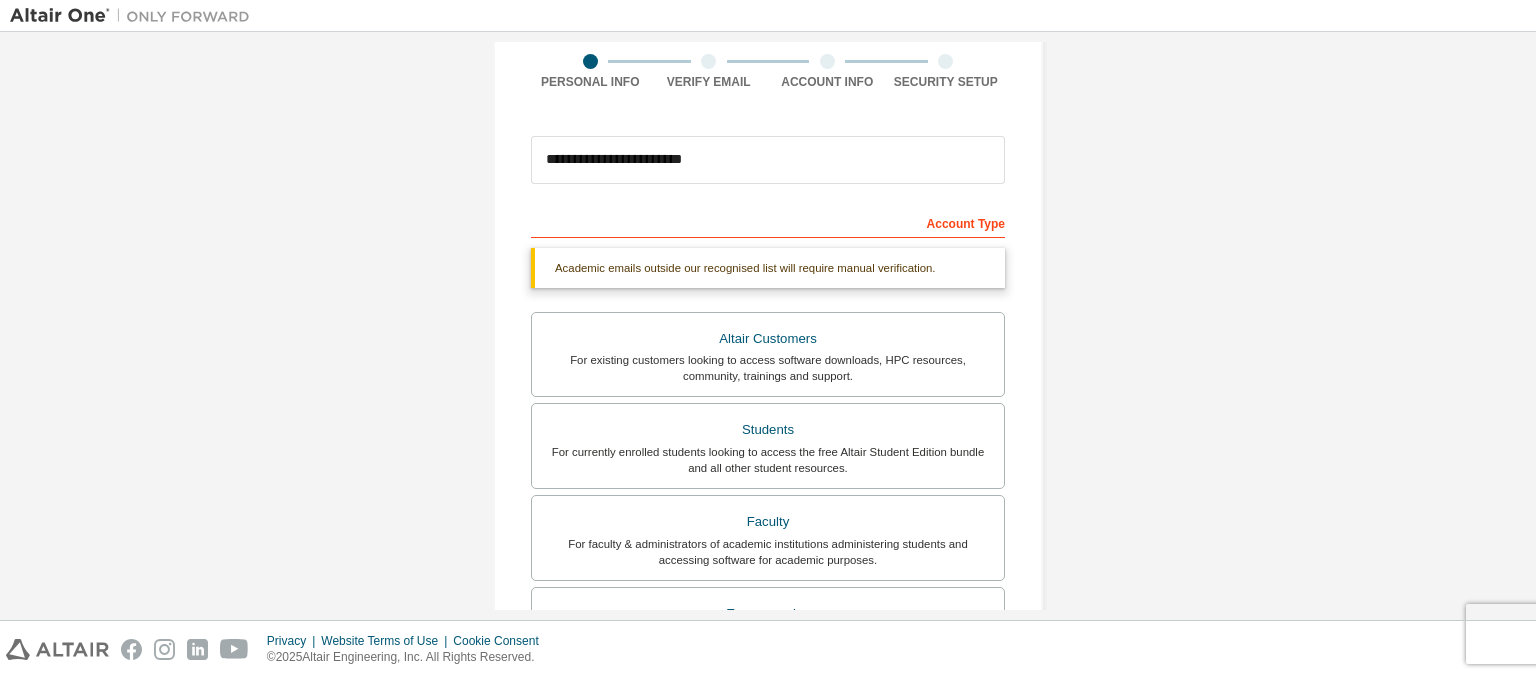 click on "Academic emails outside our recognised list will require manual verification." at bounding box center [768, 268] 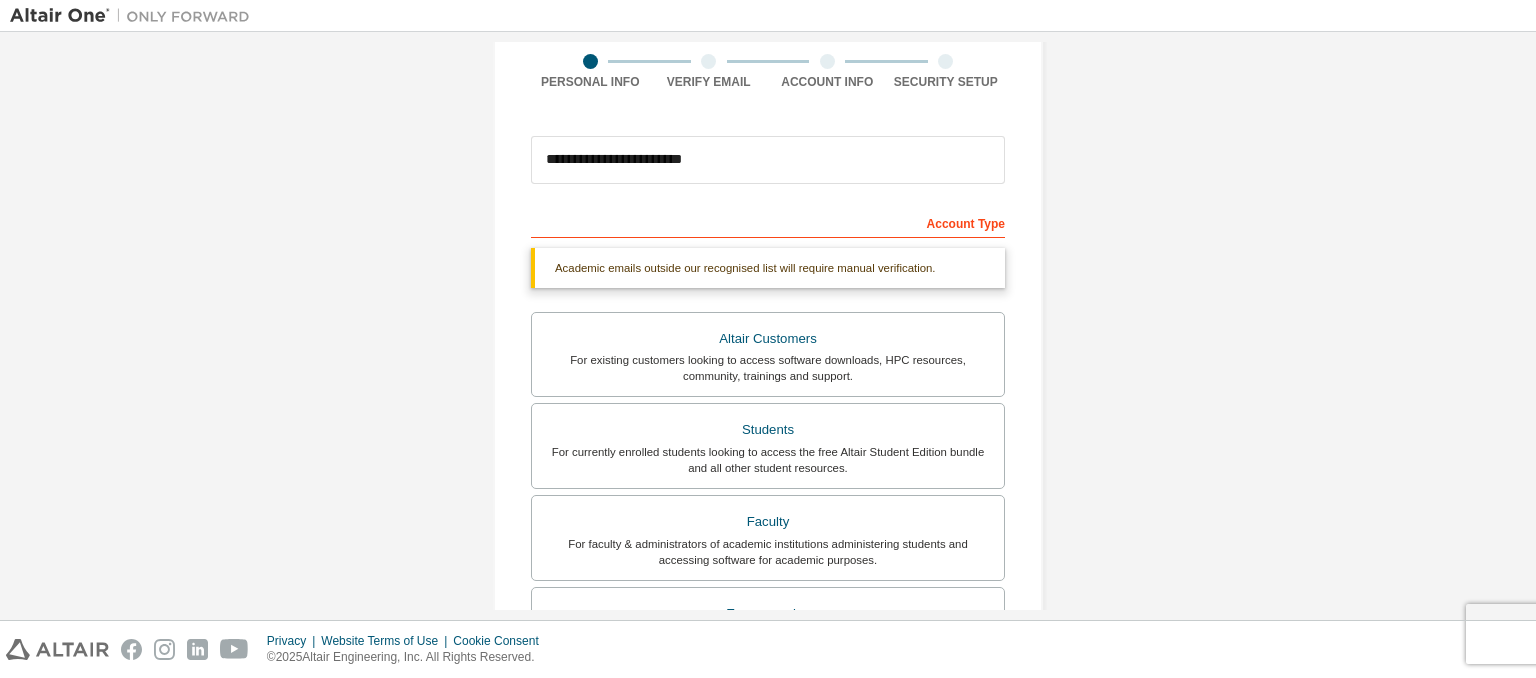 click on "Account Type" at bounding box center [768, 222] 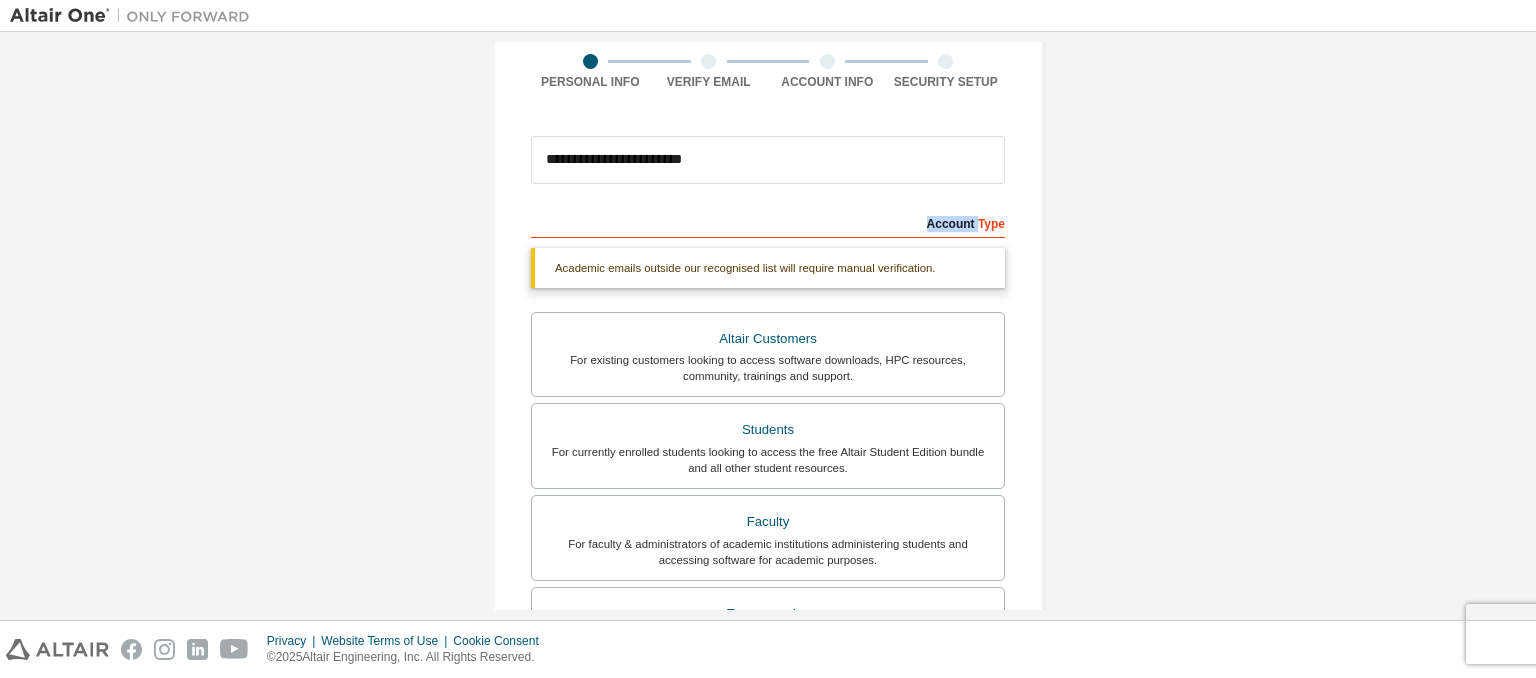 click on "Account Type" at bounding box center (768, 222) 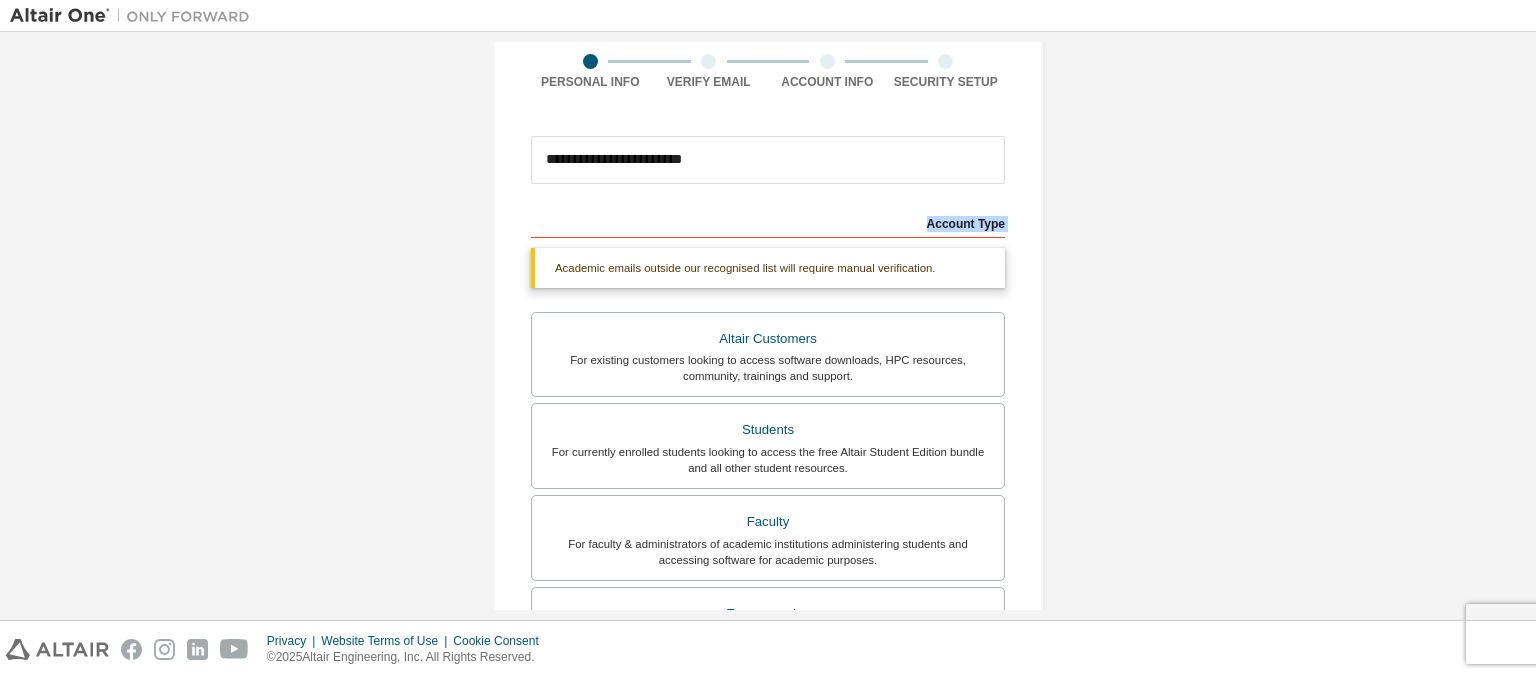 click on "Account Type" at bounding box center (768, 222) 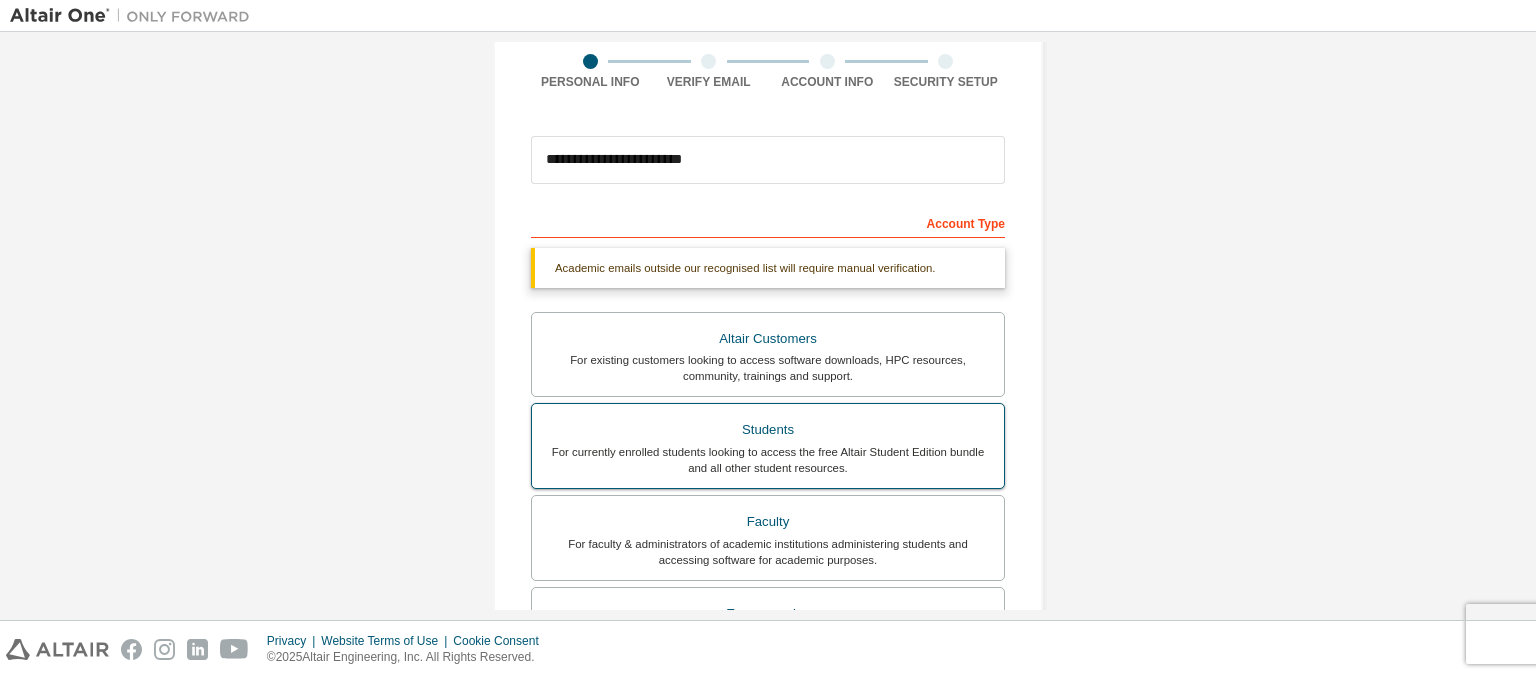 click on "For currently enrolled students looking to access the free Altair Student Edition bundle and all other student resources." at bounding box center [768, 460] 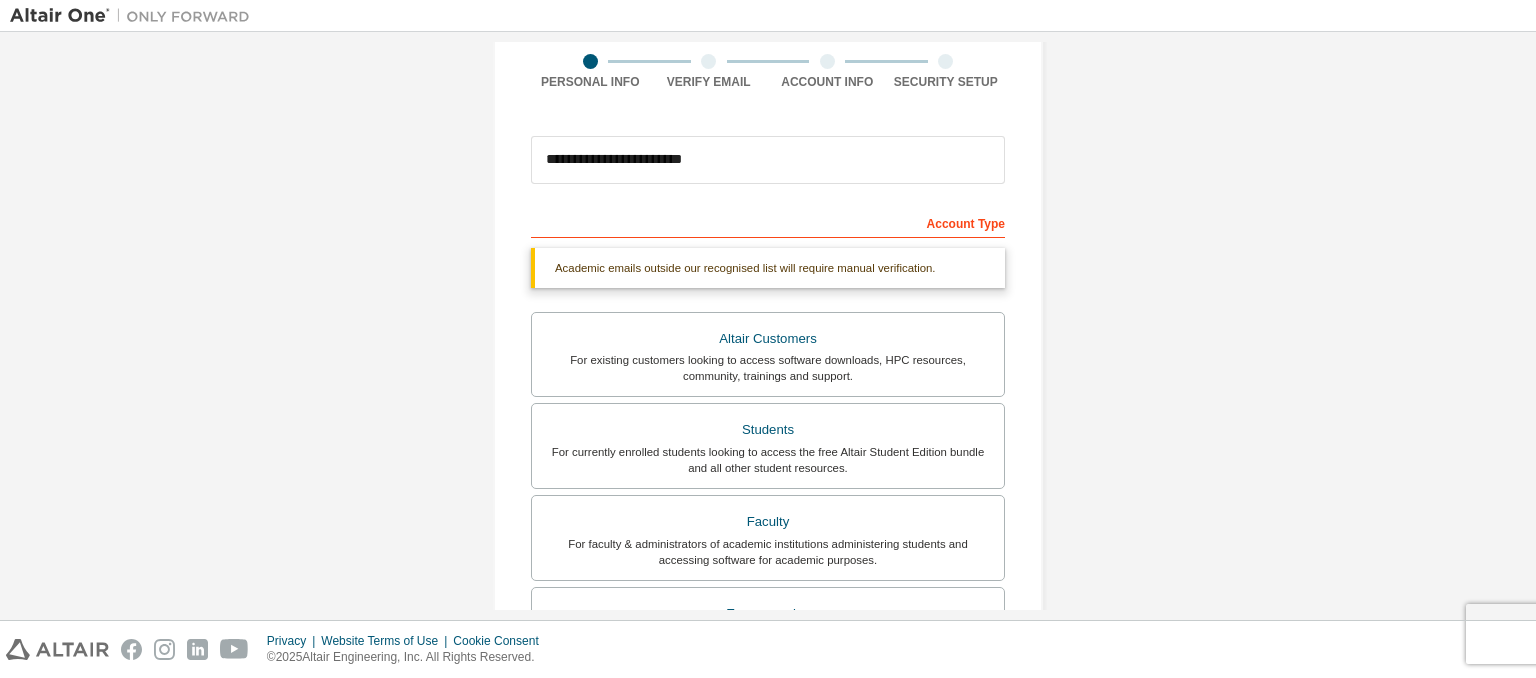 click on "Academic emails outside our recognised list will require manual verification." at bounding box center (768, 268) 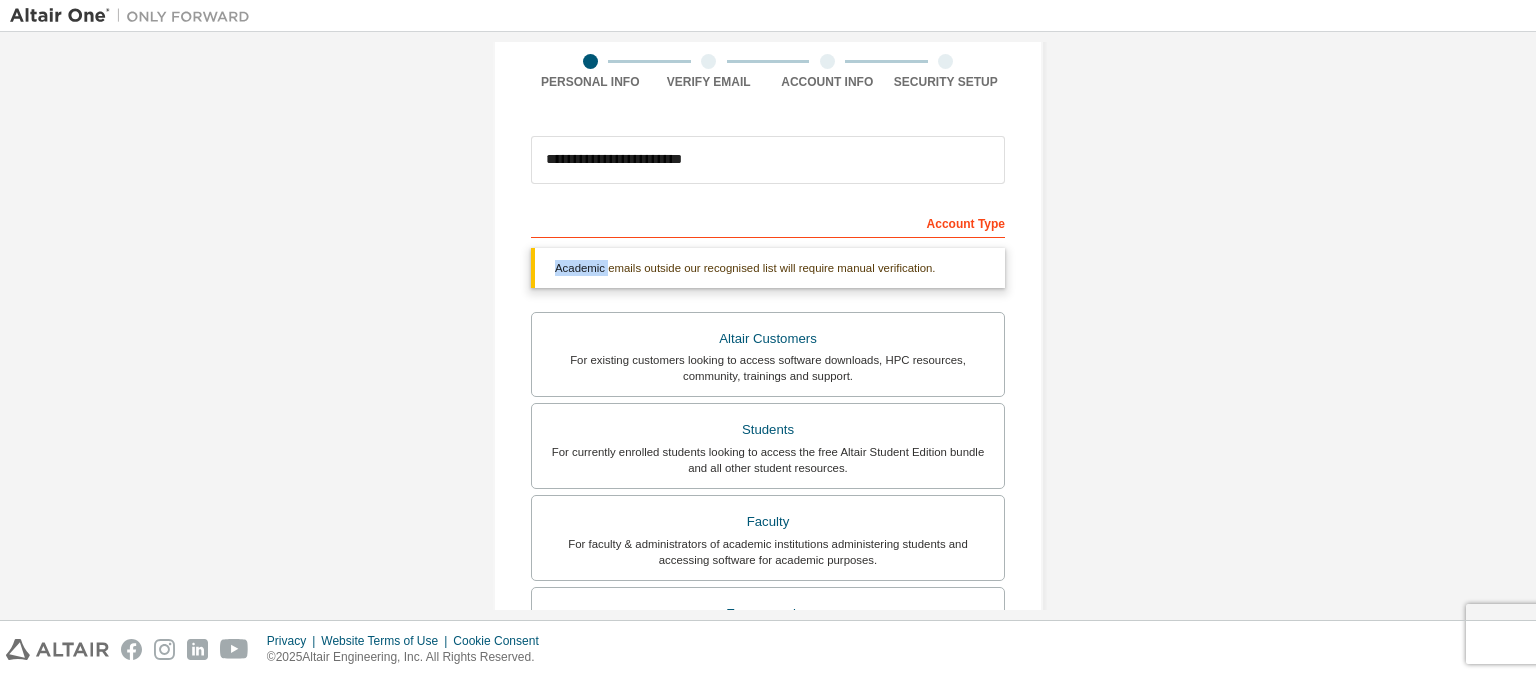 click on "Academic emails outside our recognised list will require manual verification." at bounding box center (768, 268) 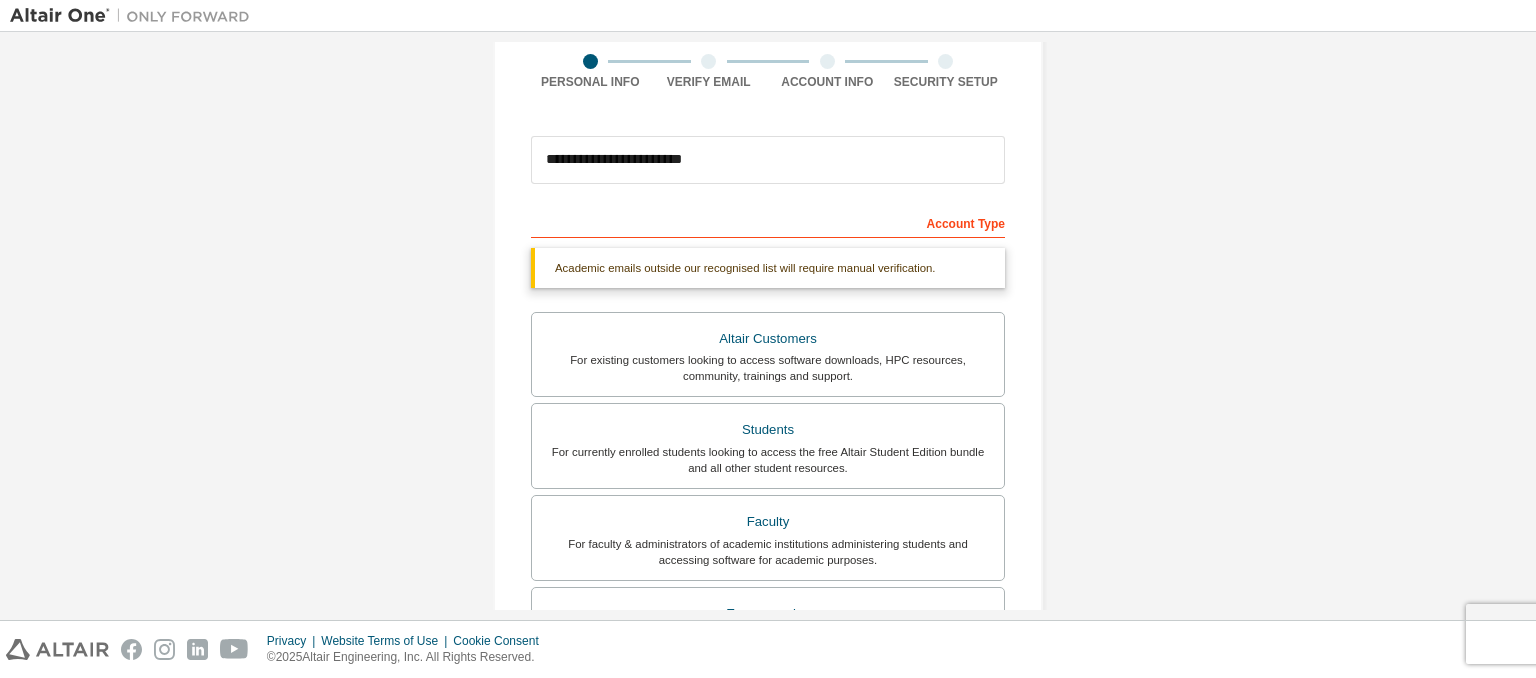 click on "Account Type" at bounding box center (768, 222) 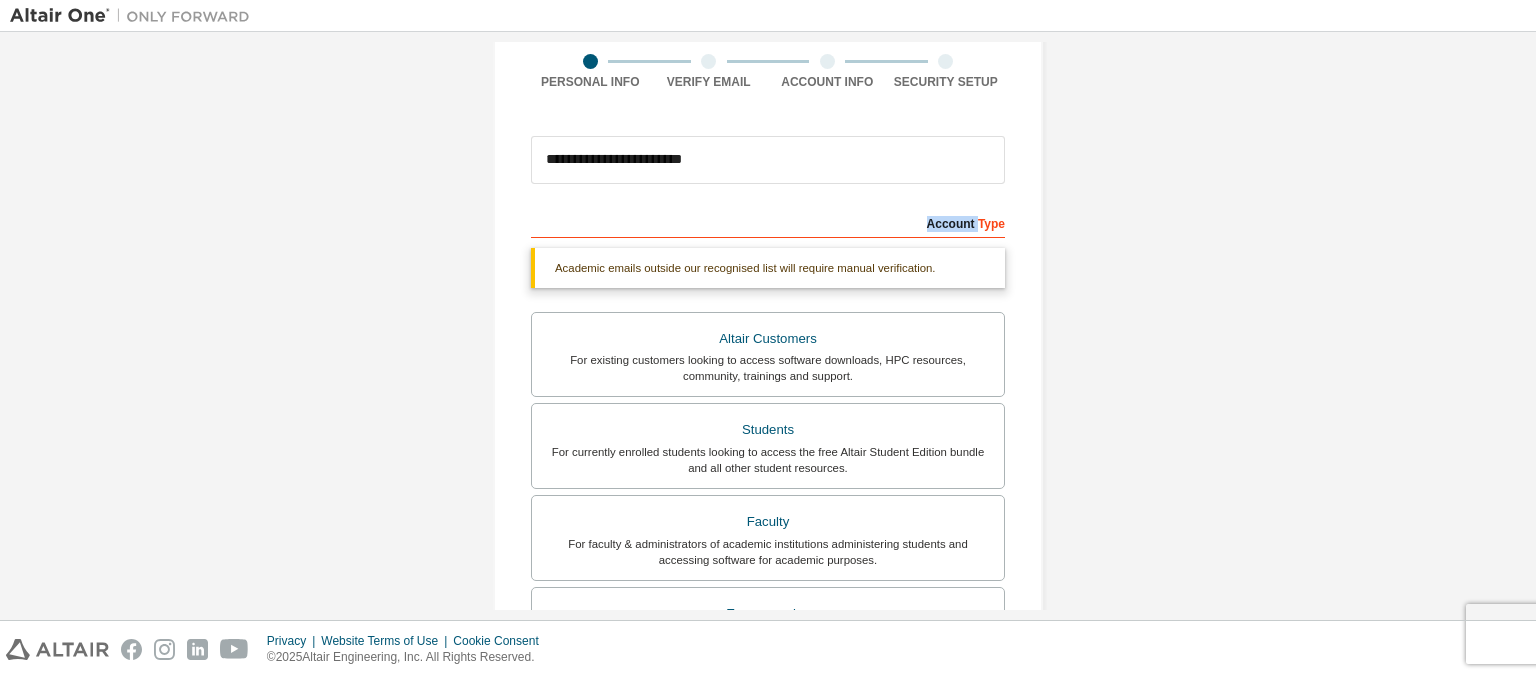 click on "Account Type" at bounding box center [768, 222] 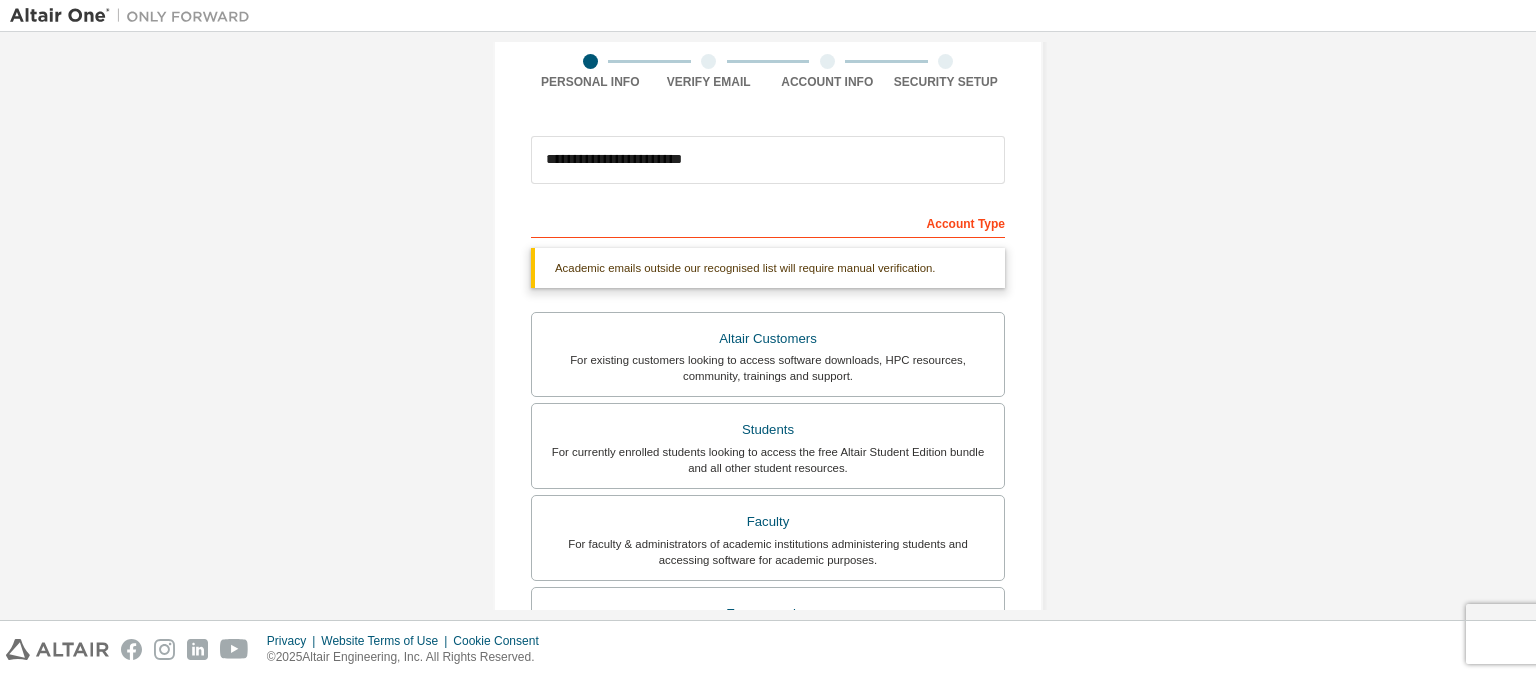 click on "Account Type" at bounding box center (768, 222) 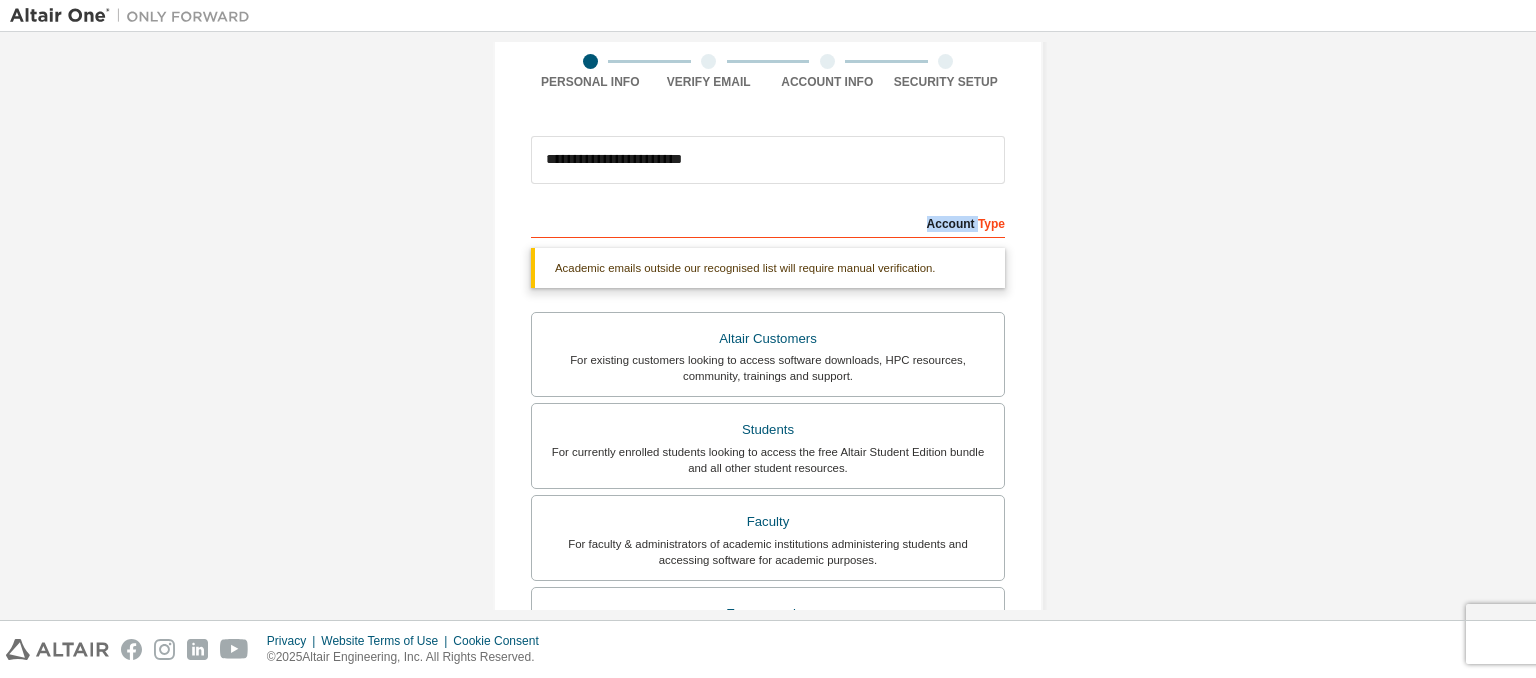 click on "Account Type" at bounding box center (768, 222) 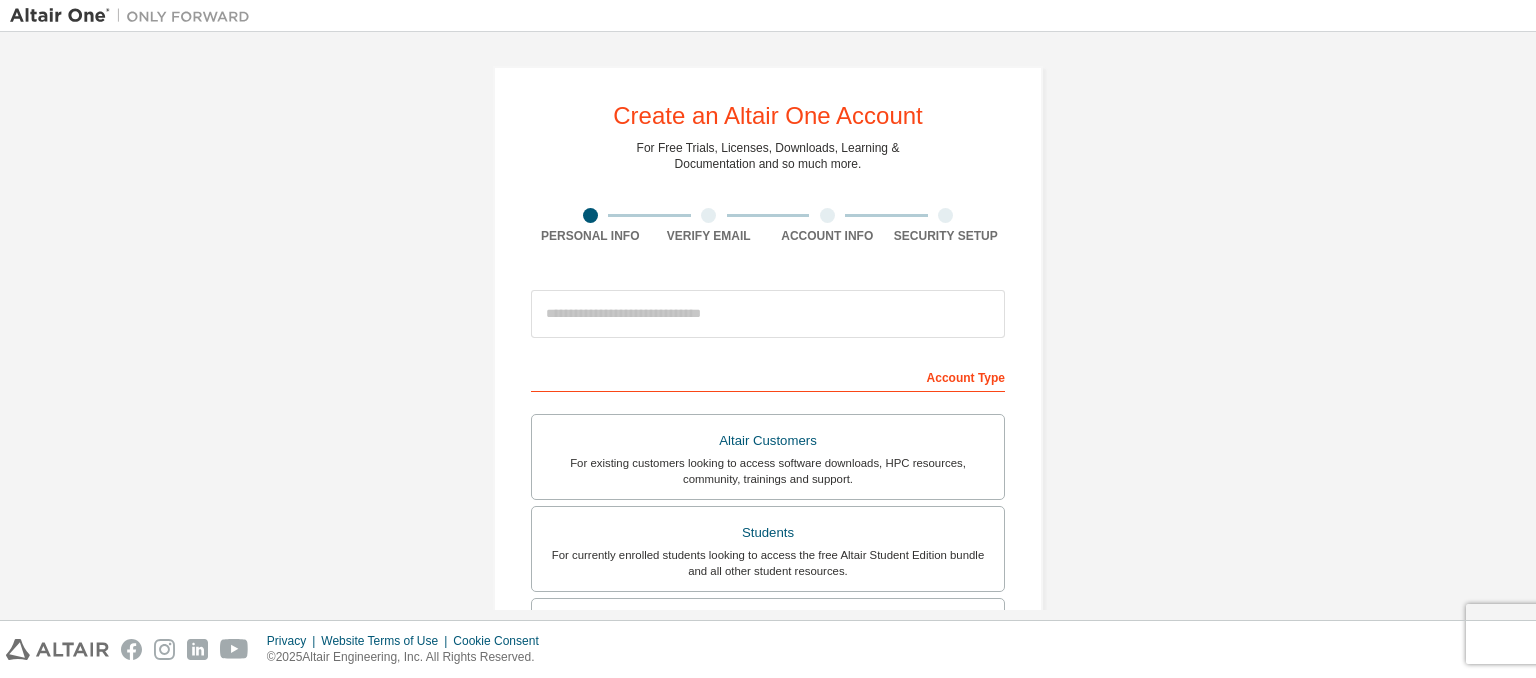 scroll, scrollTop: 0, scrollLeft: 0, axis: both 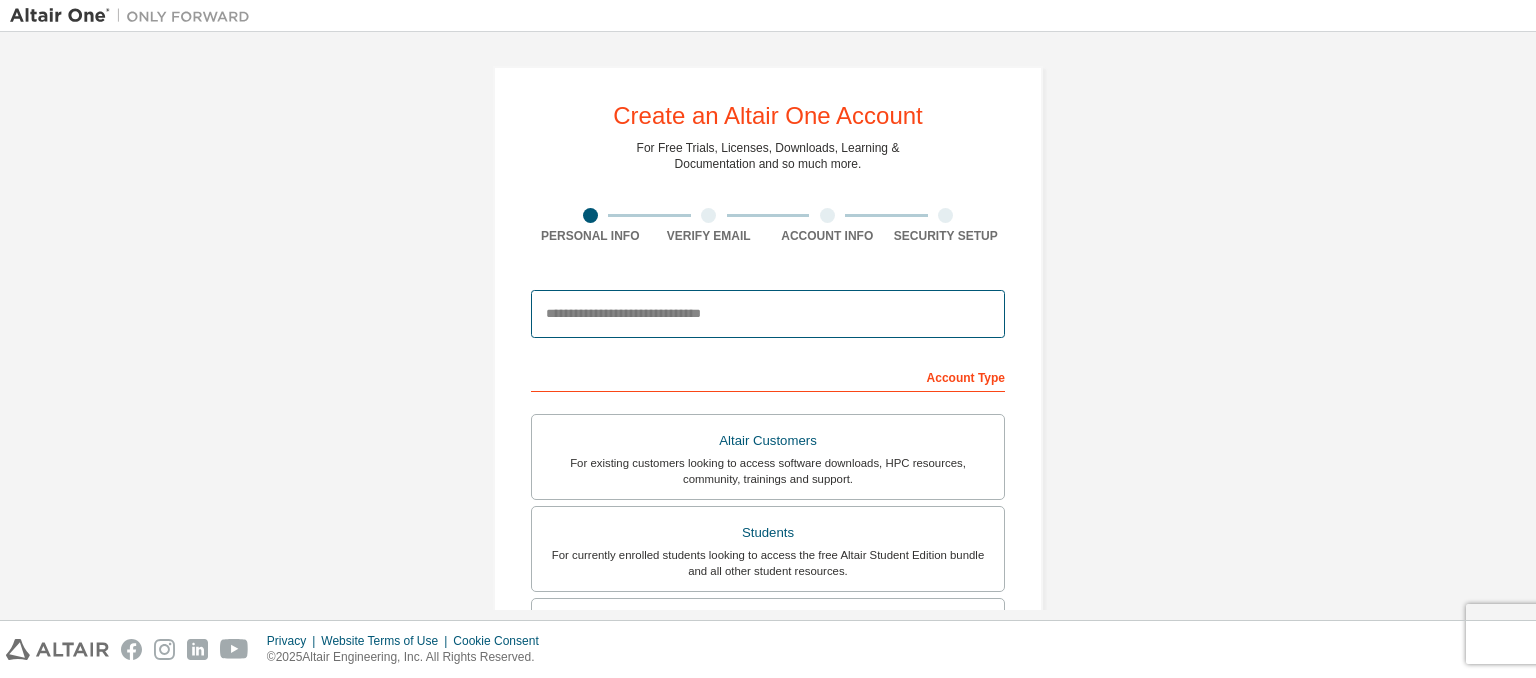 click at bounding box center [768, 314] 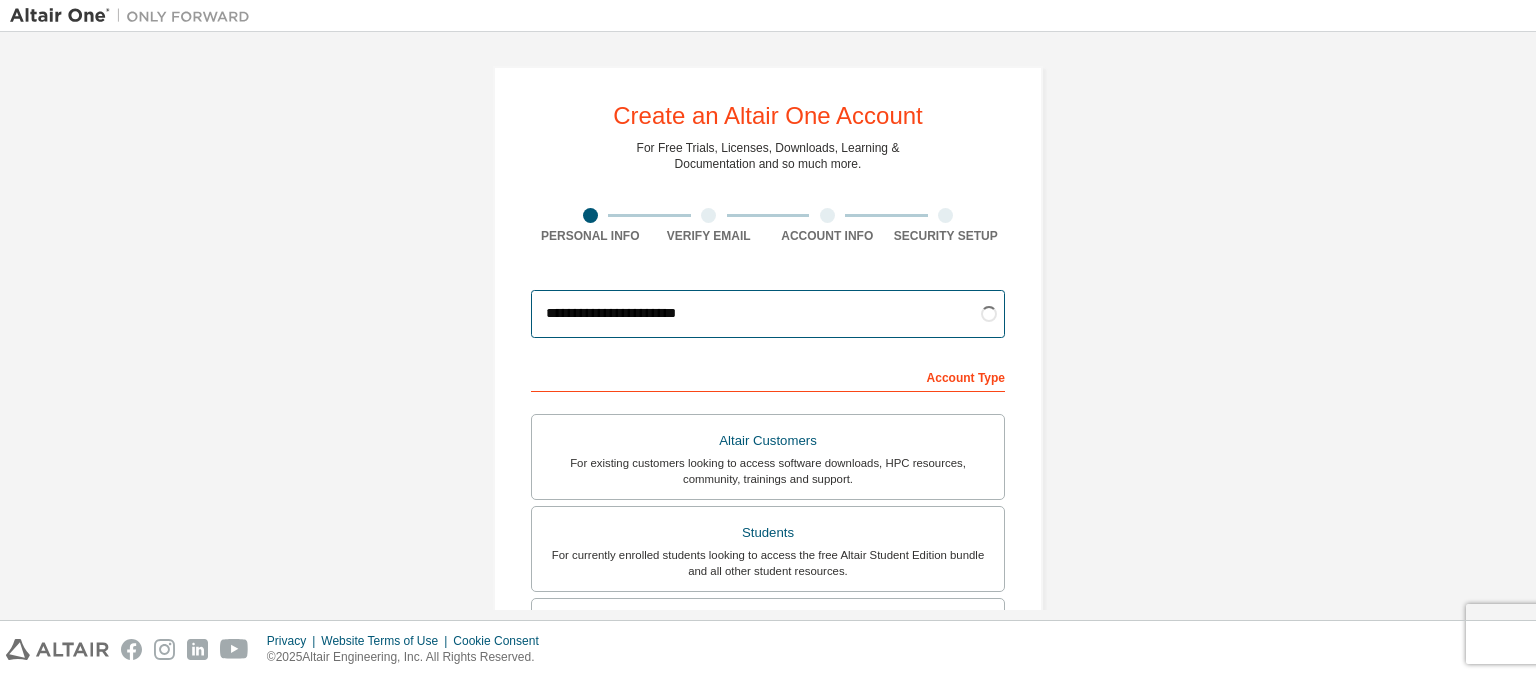 type on "**********" 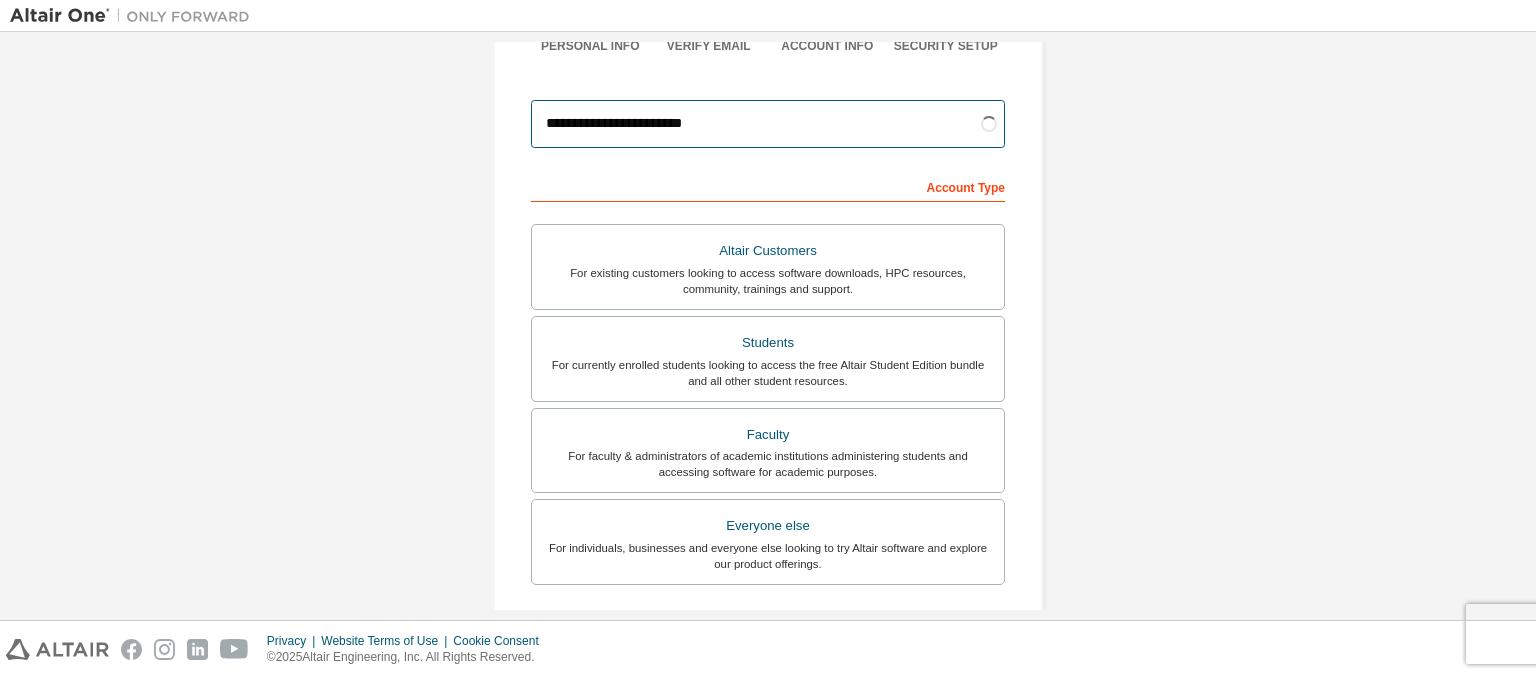 scroll, scrollTop: 188, scrollLeft: 0, axis: vertical 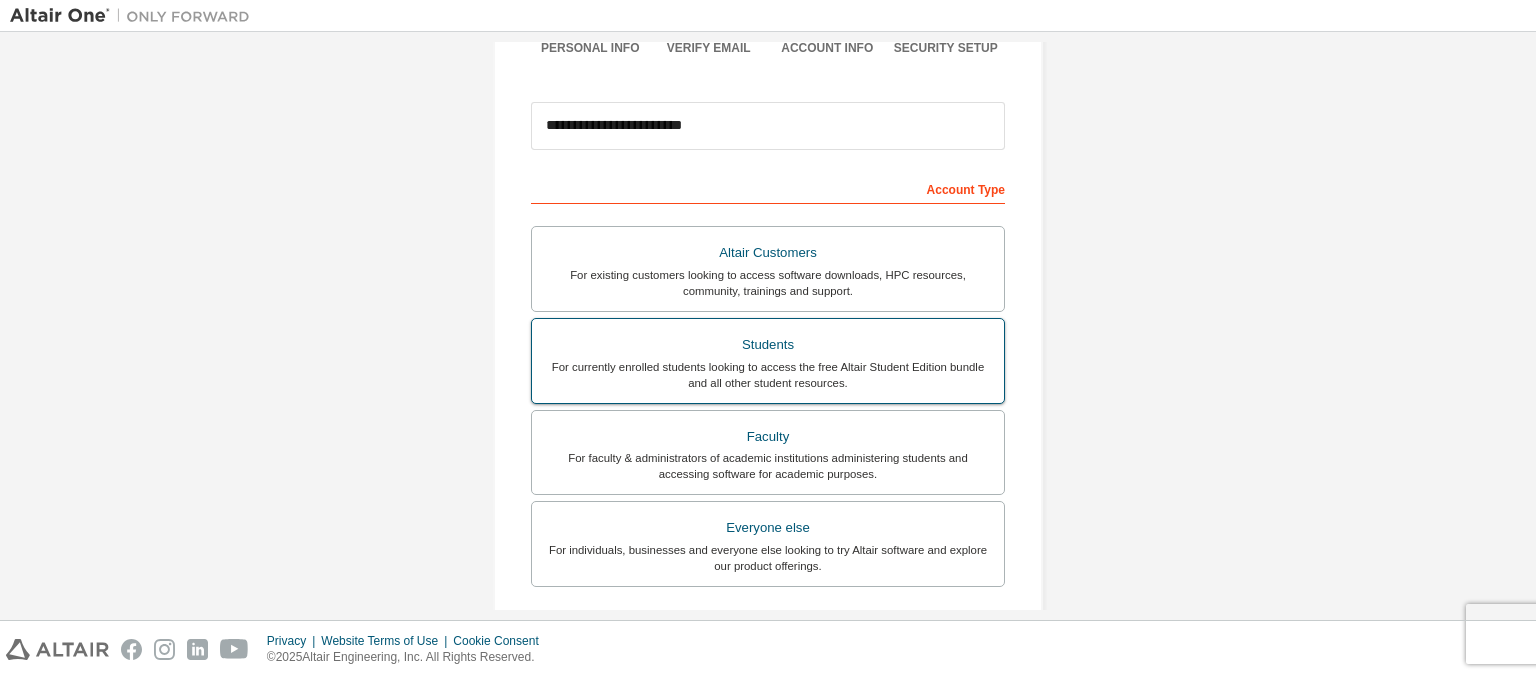 click on "Students For currently enrolled students looking to access the free Altair Student Edition bundle and all other student resources." at bounding box center [768, 361] 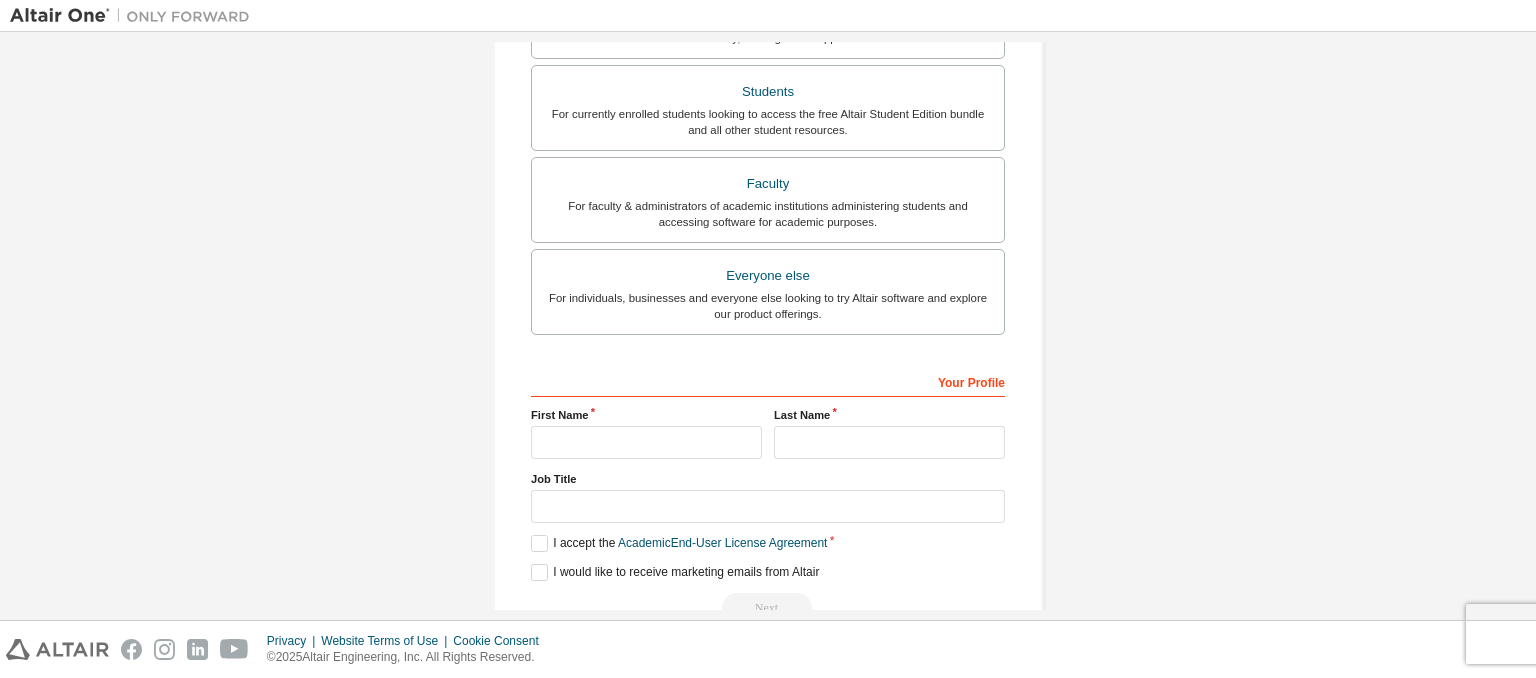 scroll, scrollTop: 539, scrollLeft: 0, axis: vertical 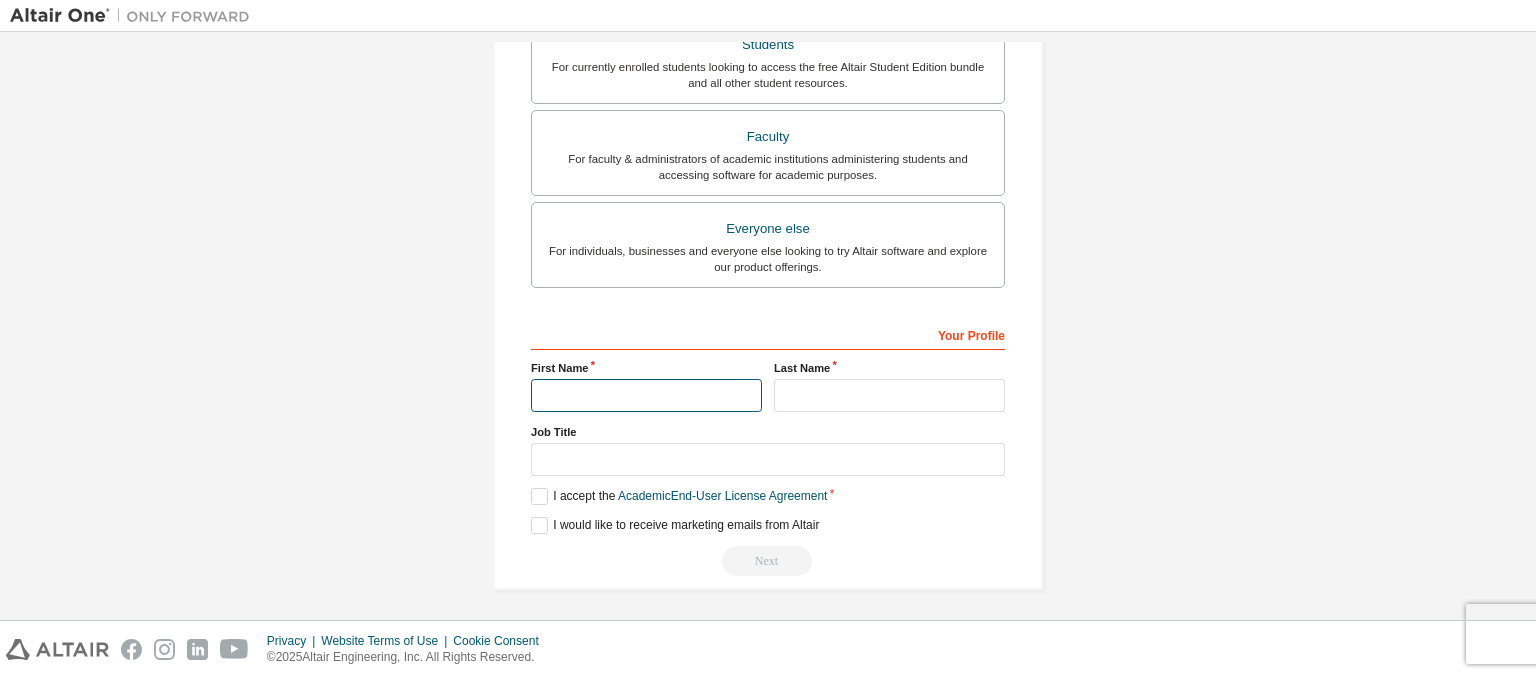 click at bounding box center (646, 395) 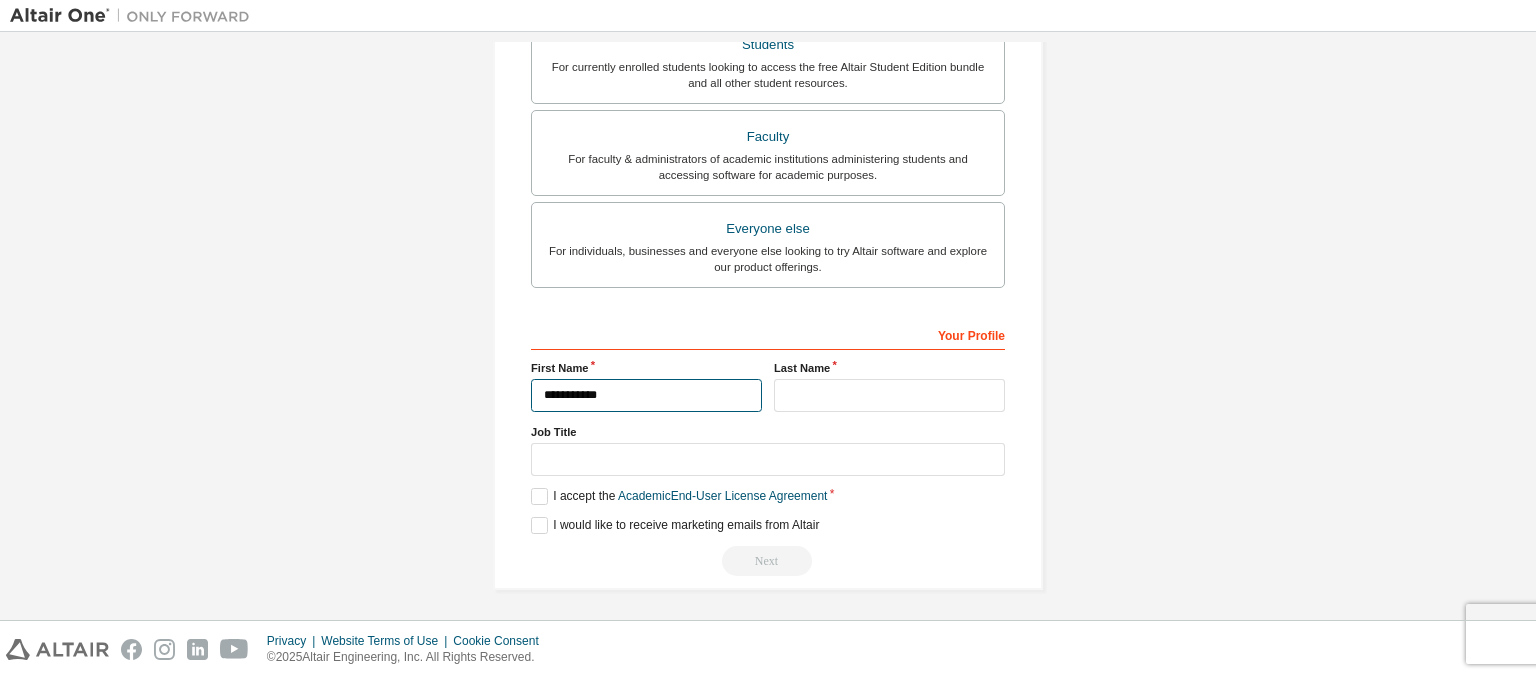 type on "**********" 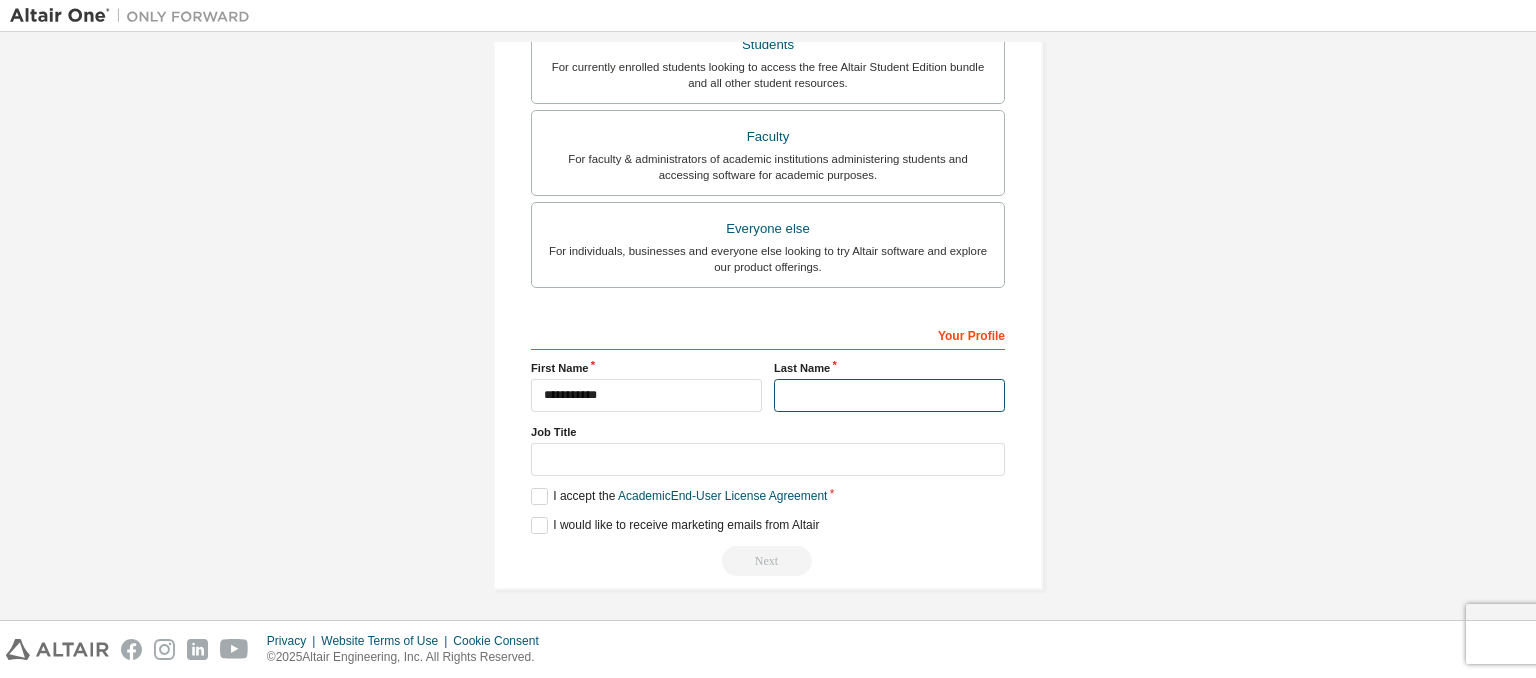 click at bounding box center [889, 395] 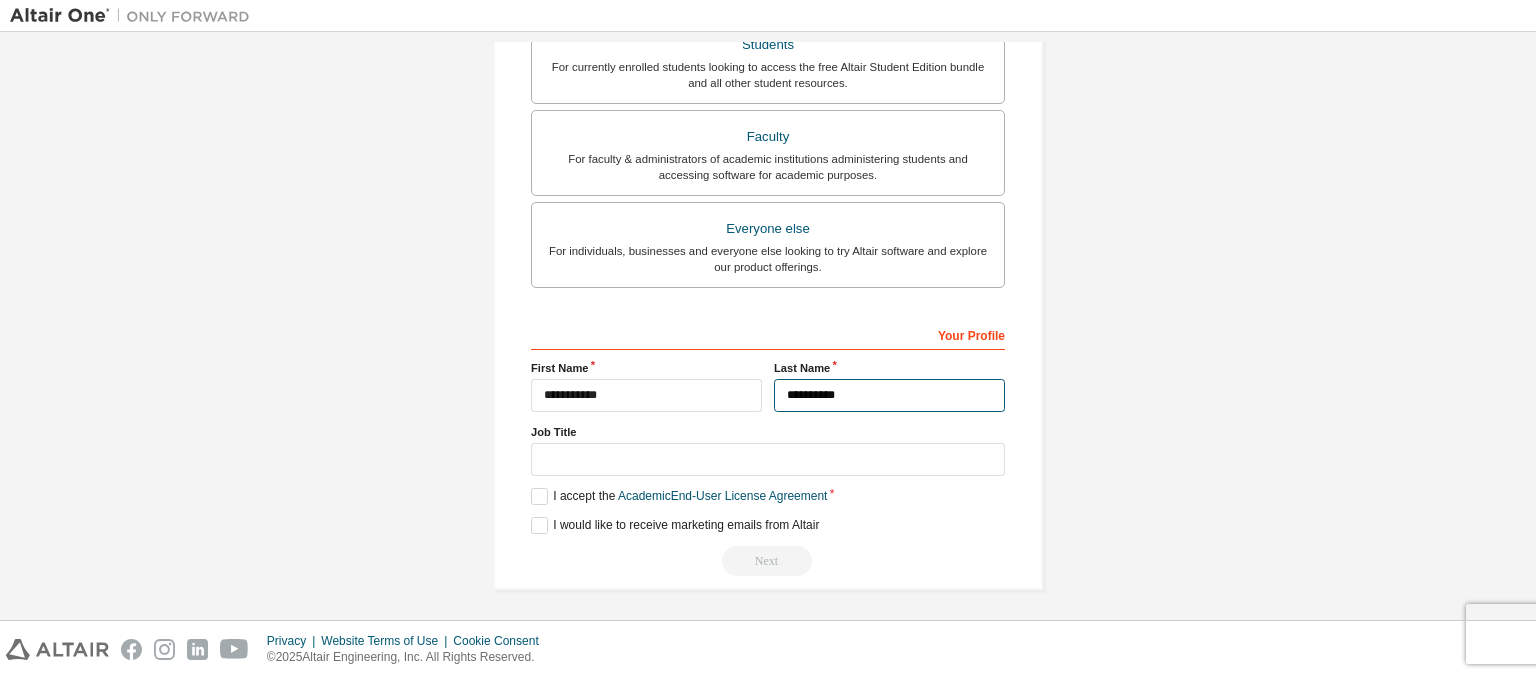type on "**********" 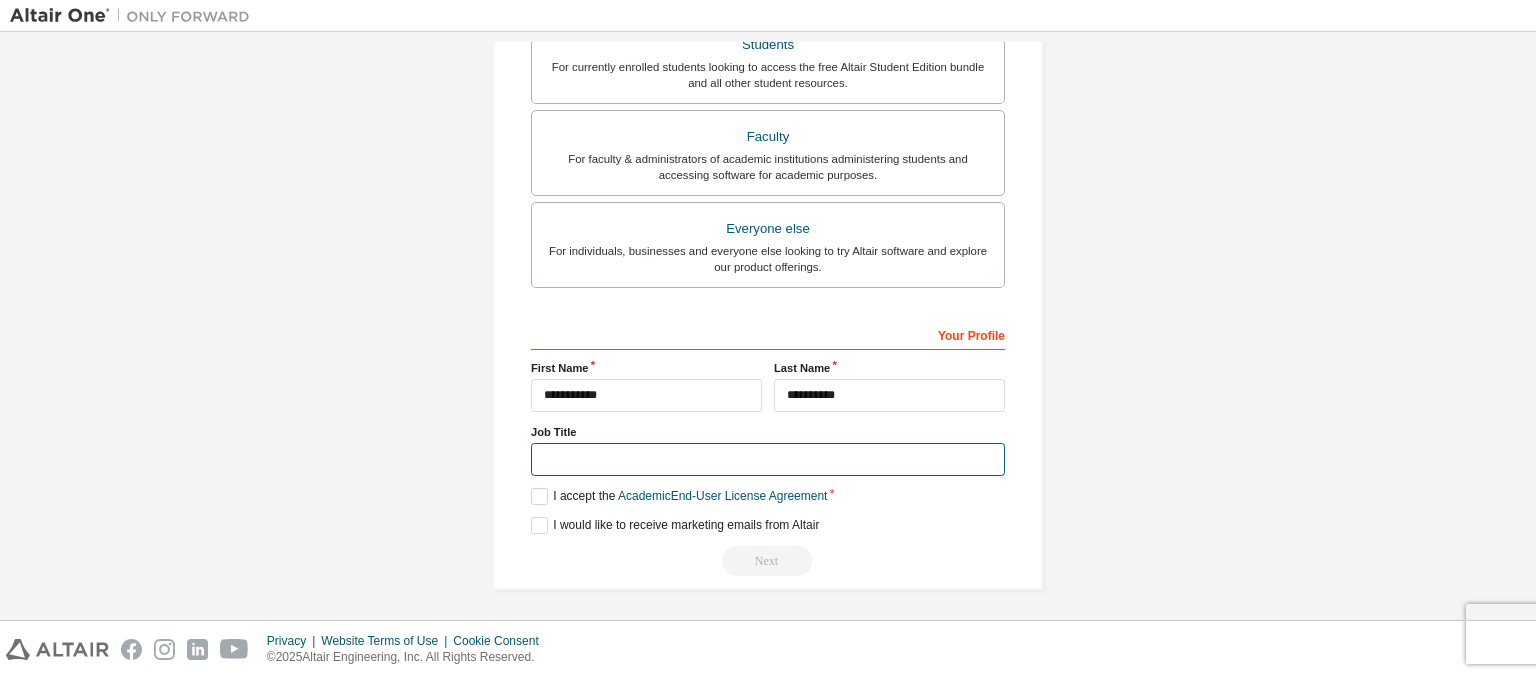 click at bounding box center (768, 459) 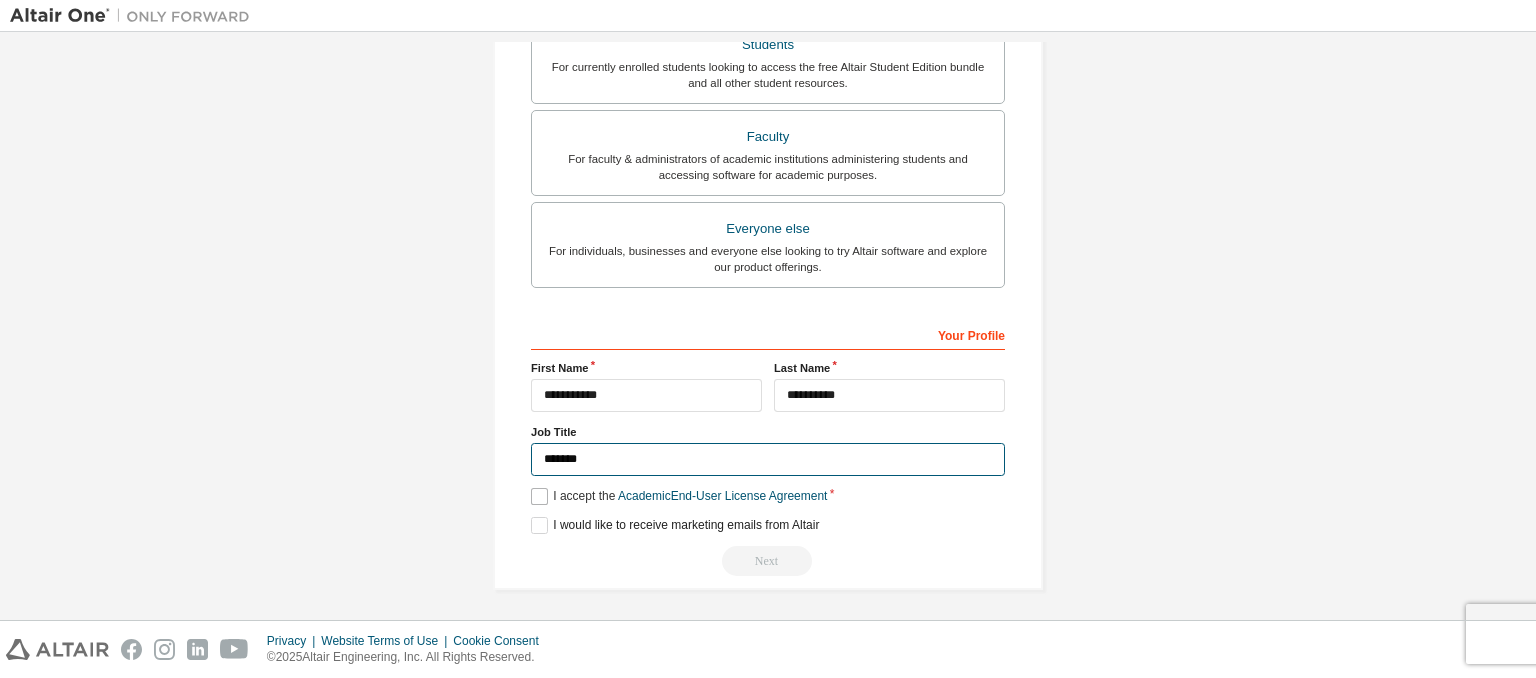 type on "*******" 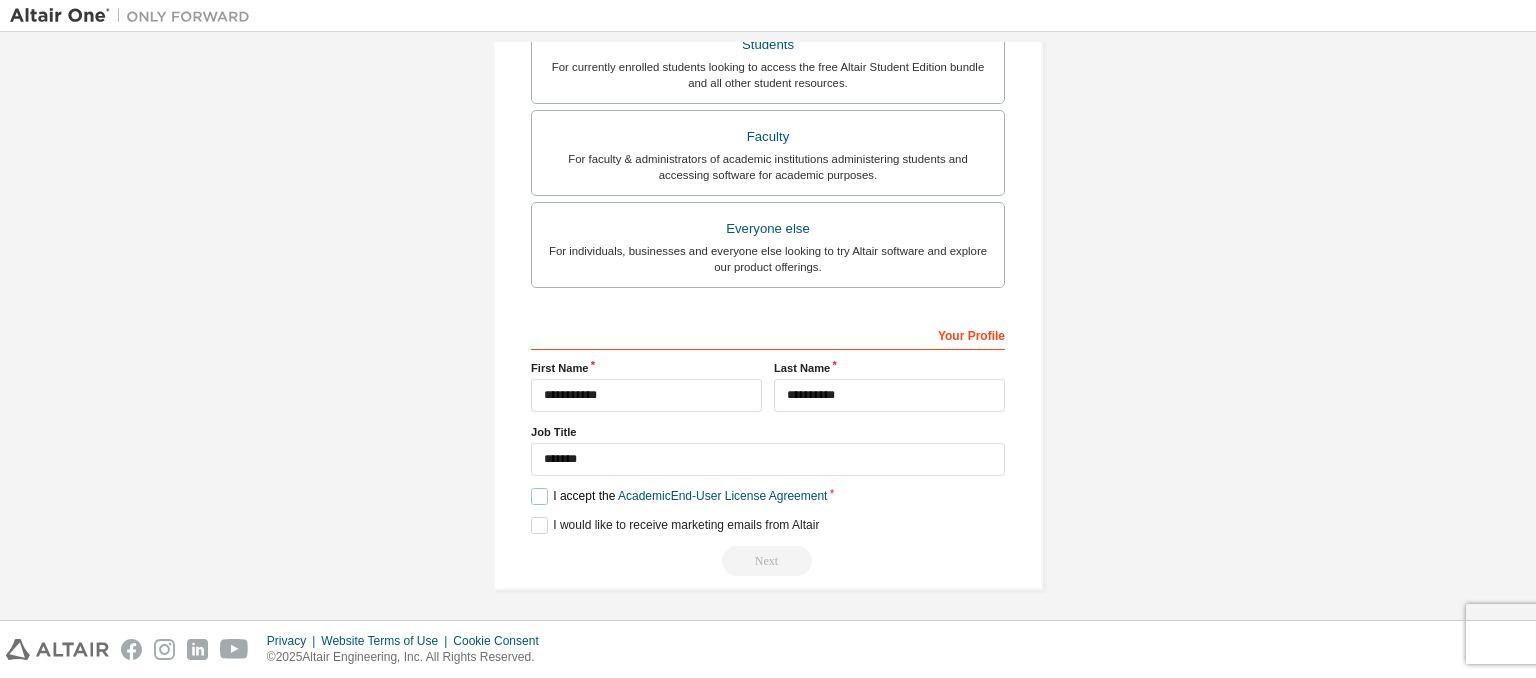 click on "I accept the   Academic   End-User License Agreement" at bounding box center (679, 496) 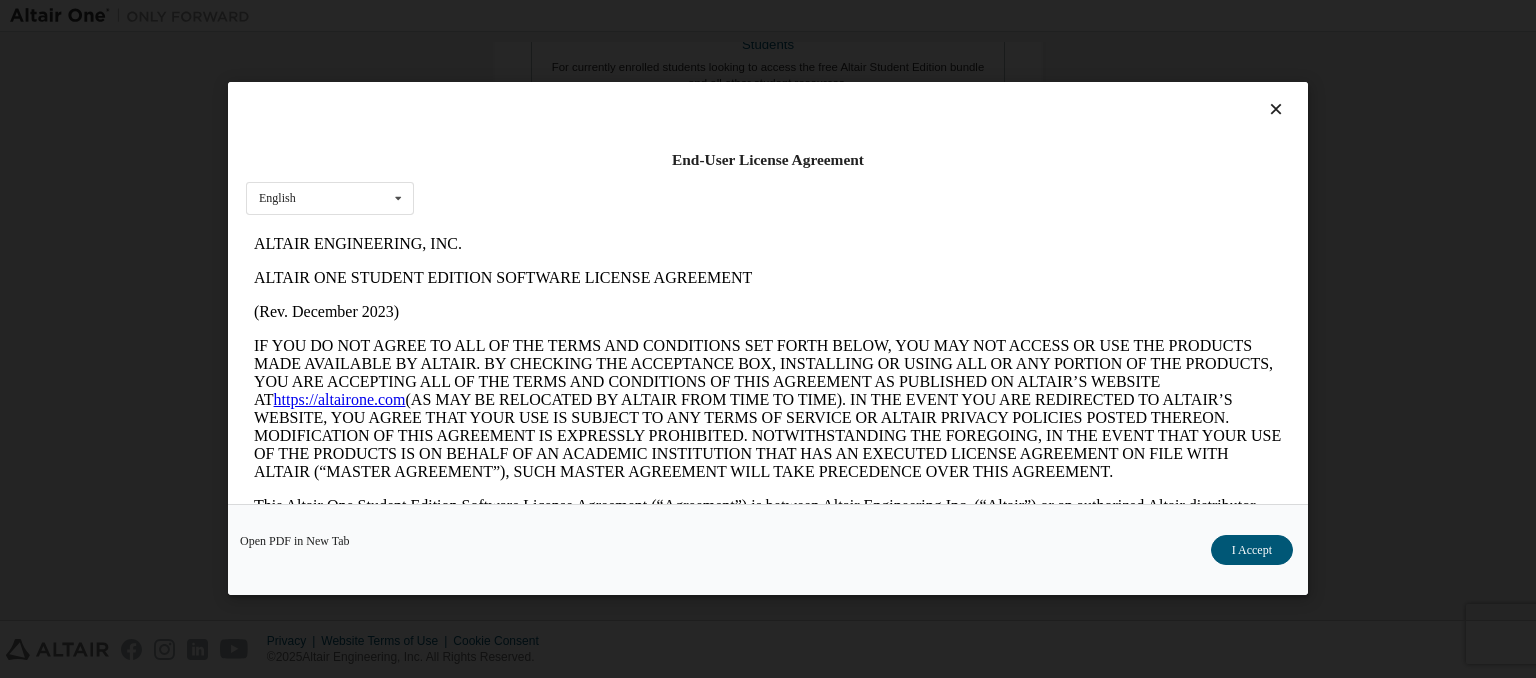scroll, scrollTop: 0, scrollLeft: 0, axis: both 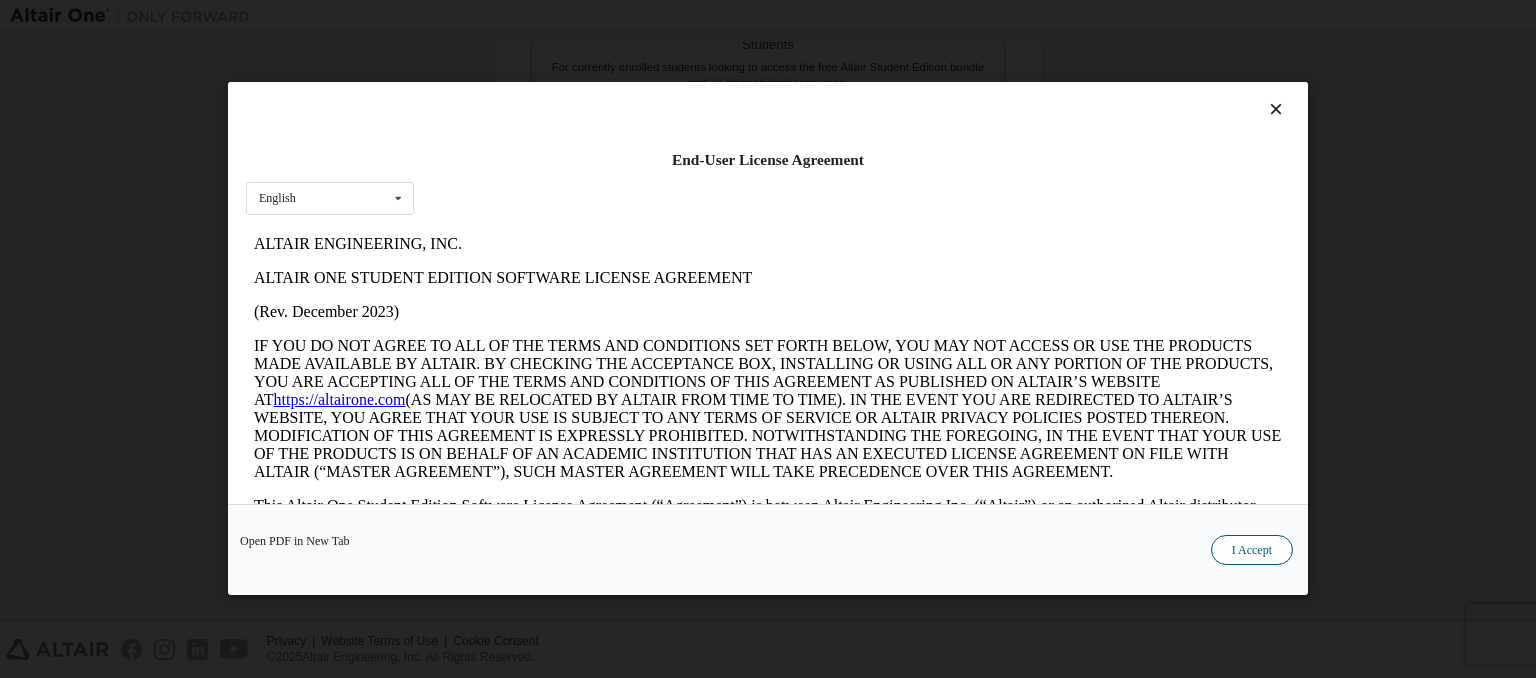 click on "I Accept" at bounding box center (1252, 551) 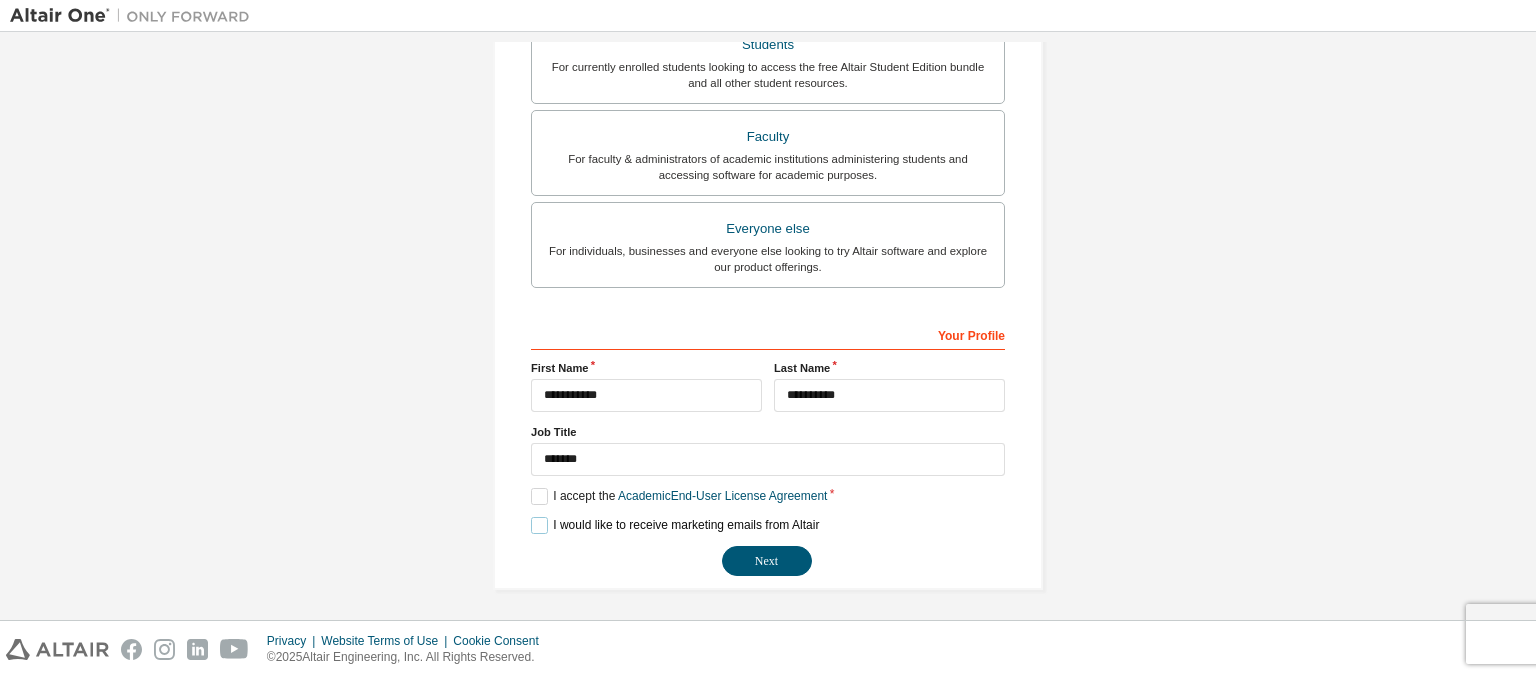 click on "I would like to receive marketing emails from Altair" at bounding box center (675, 525) 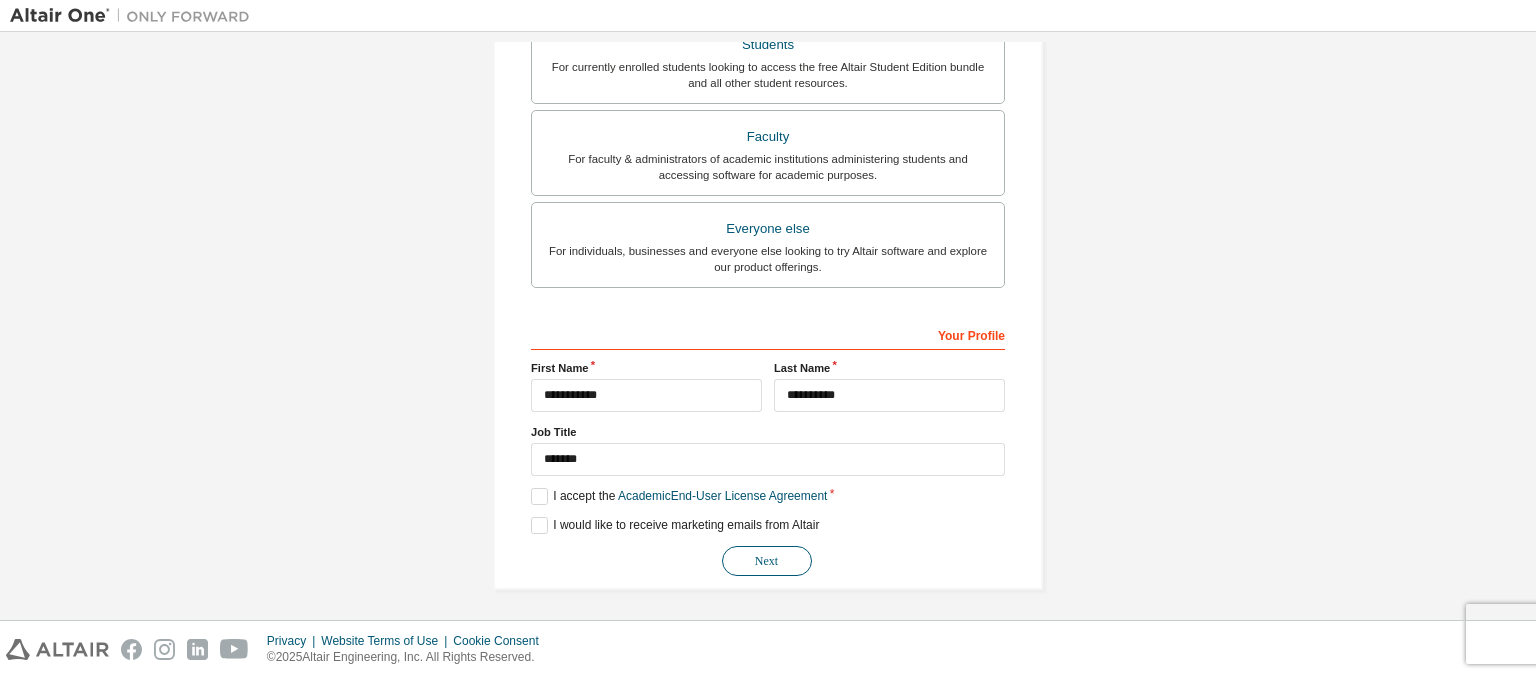 click on "Next" at bounding box center (767, 561) 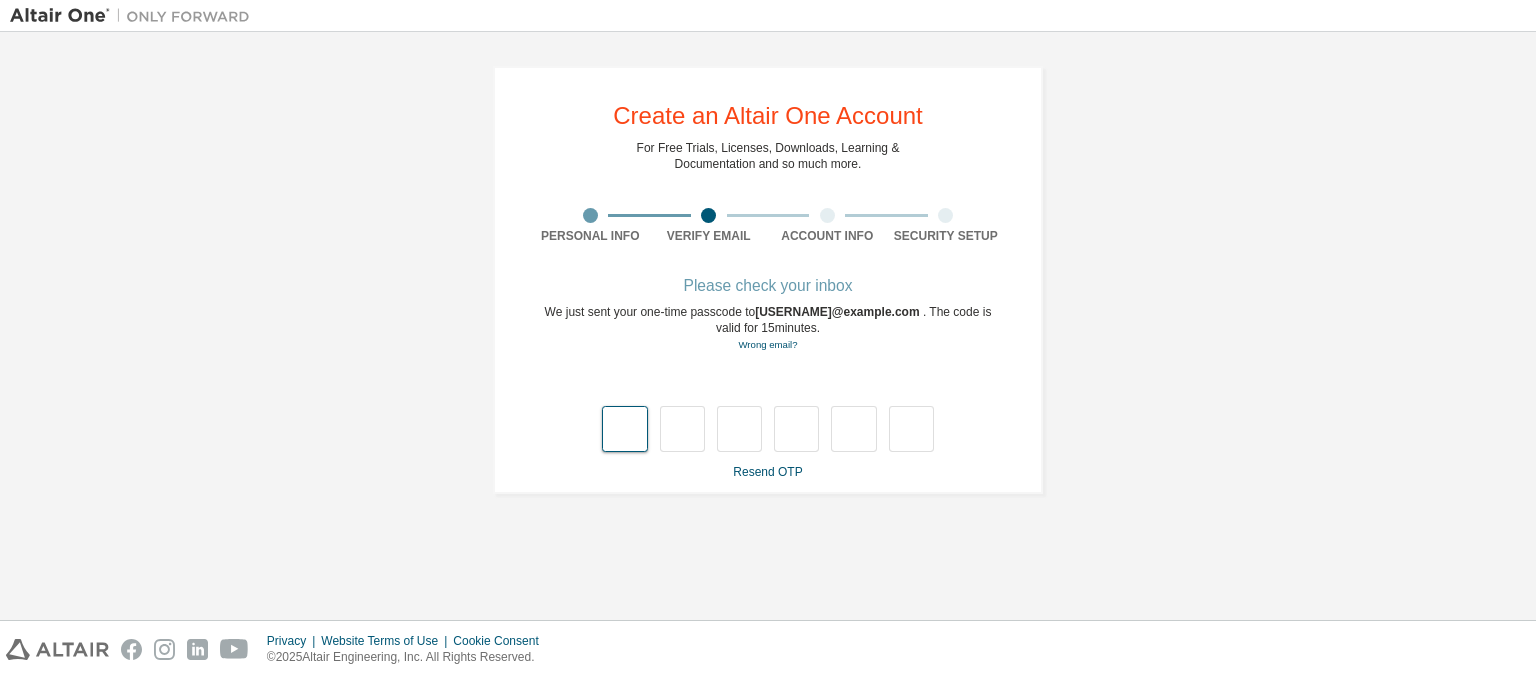 scroll, scrollTop: 0, scrollLeft: 0, axis: both 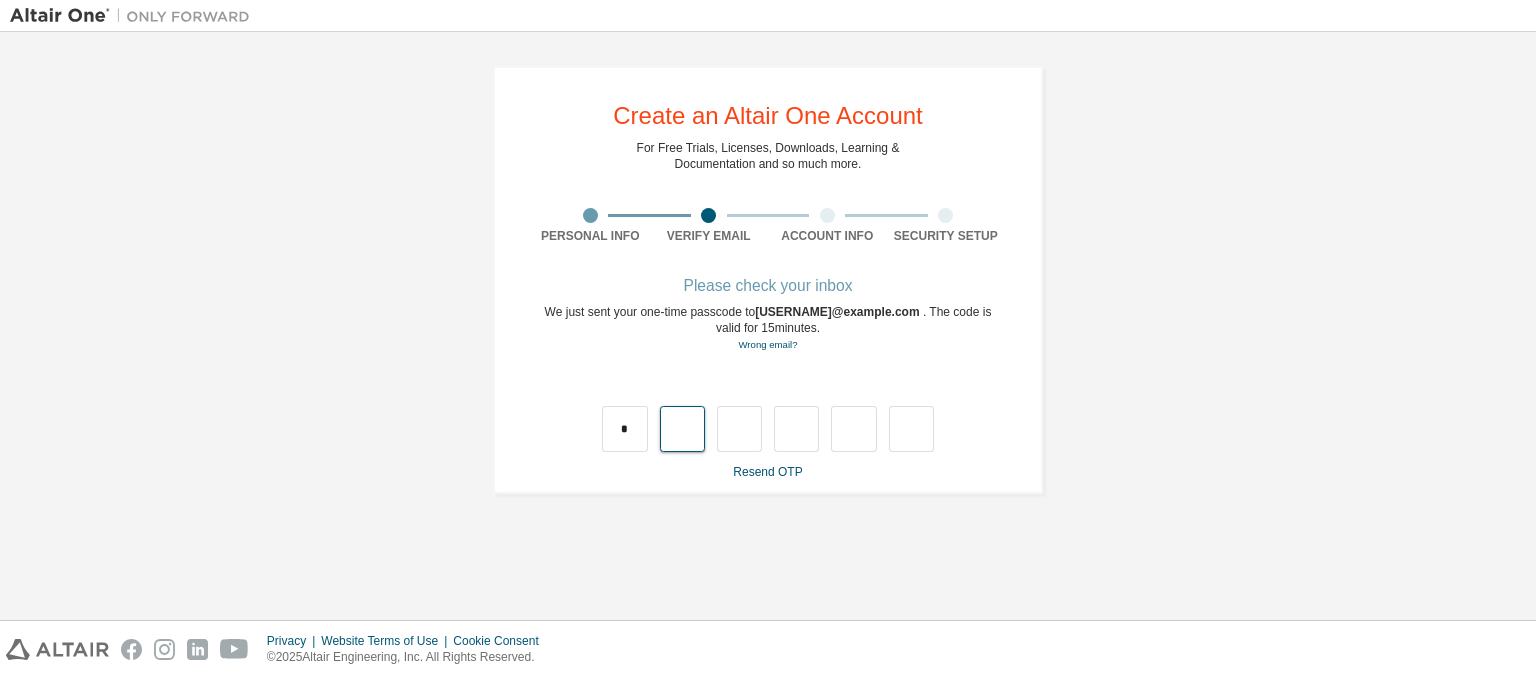type on "*" 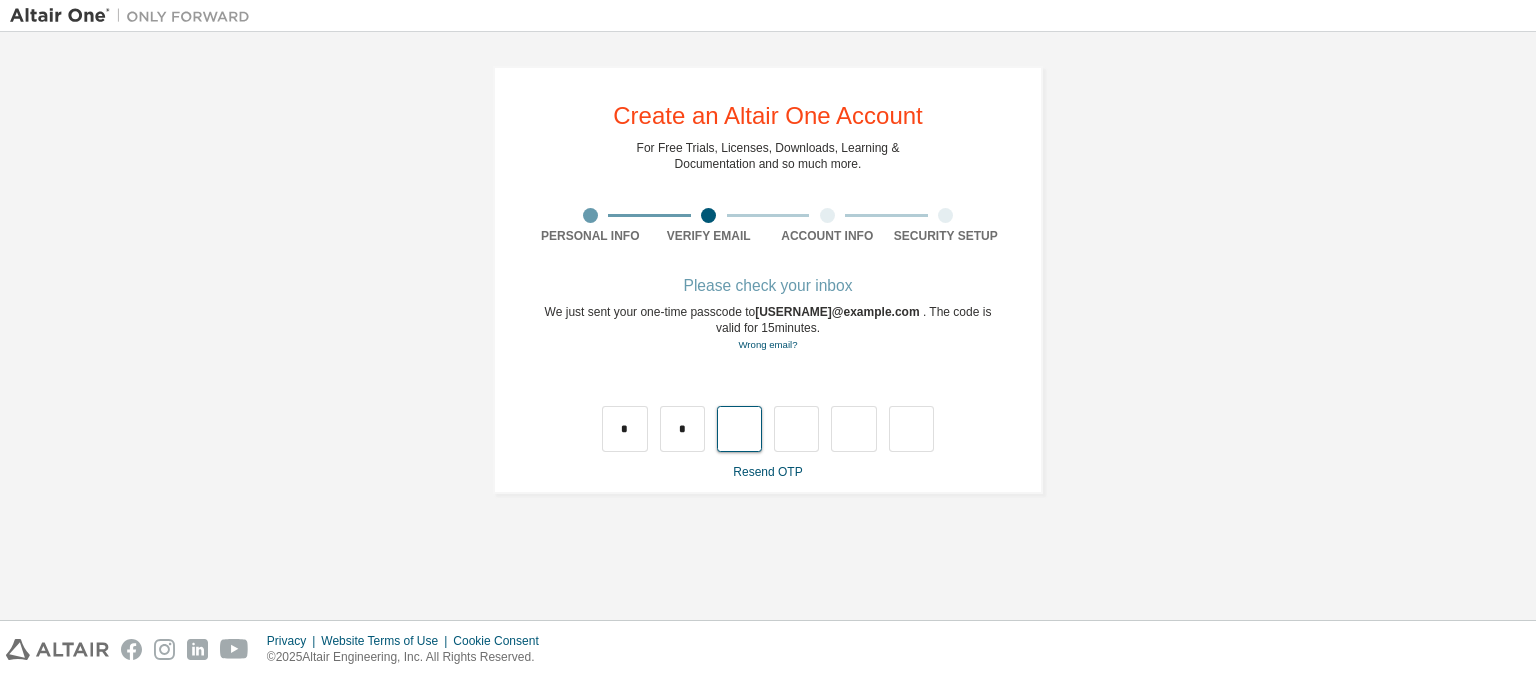 type on "*" 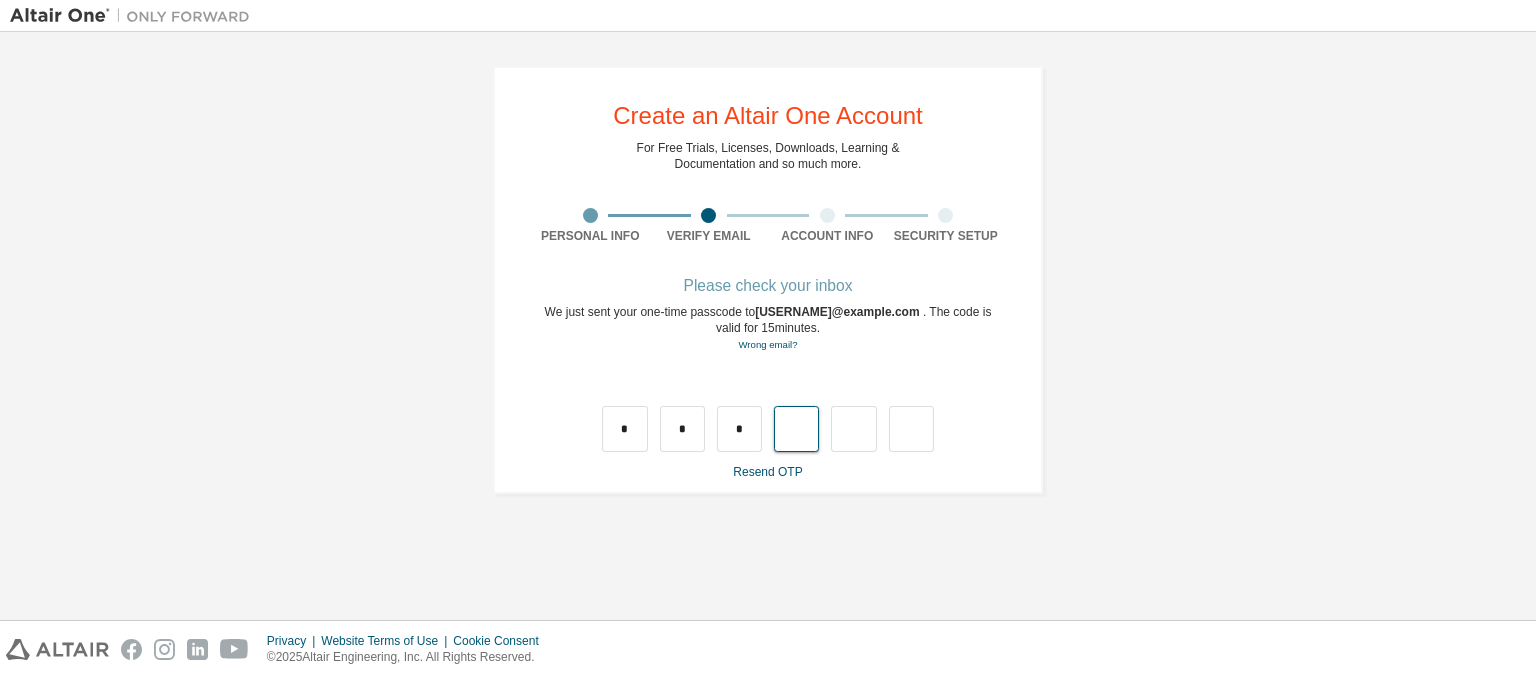 type on "*" 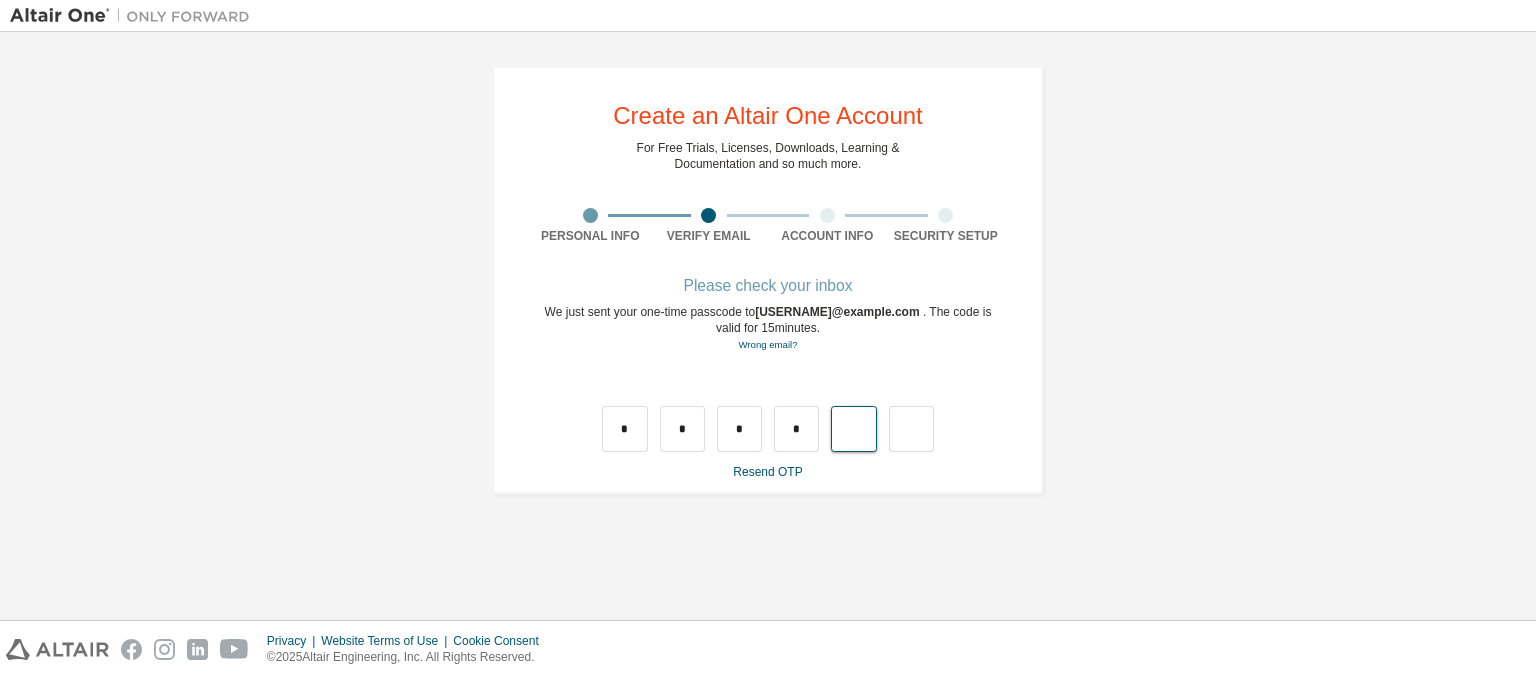 type on "*" 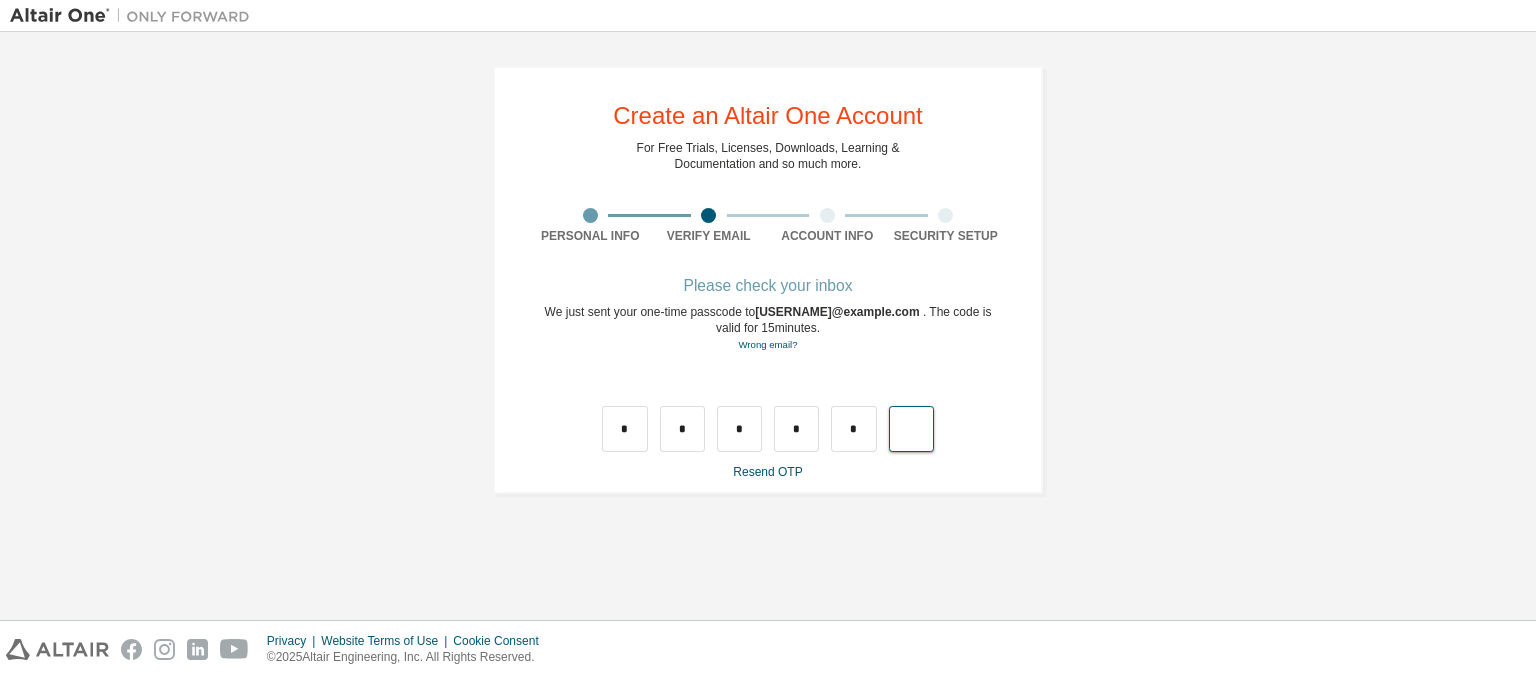 type on "*" 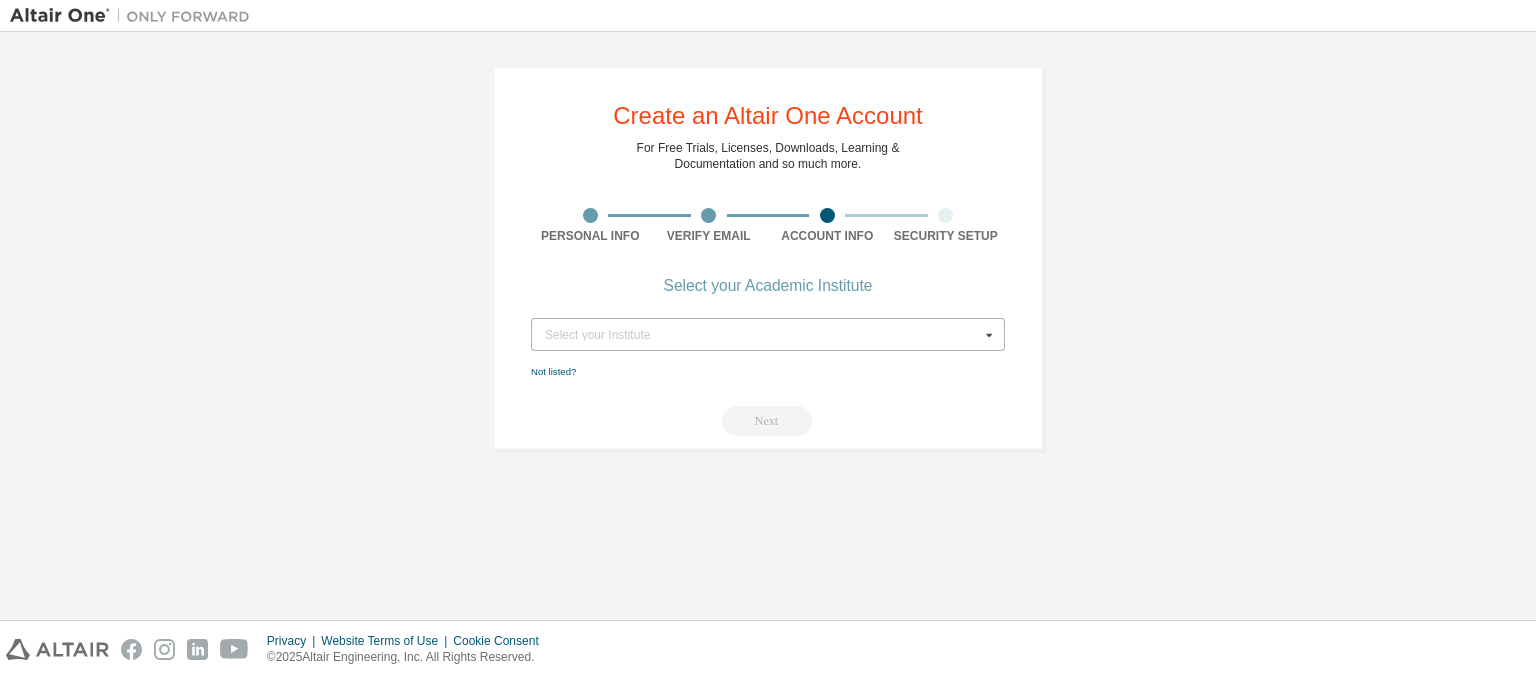 click at bounding box center [989, 334] 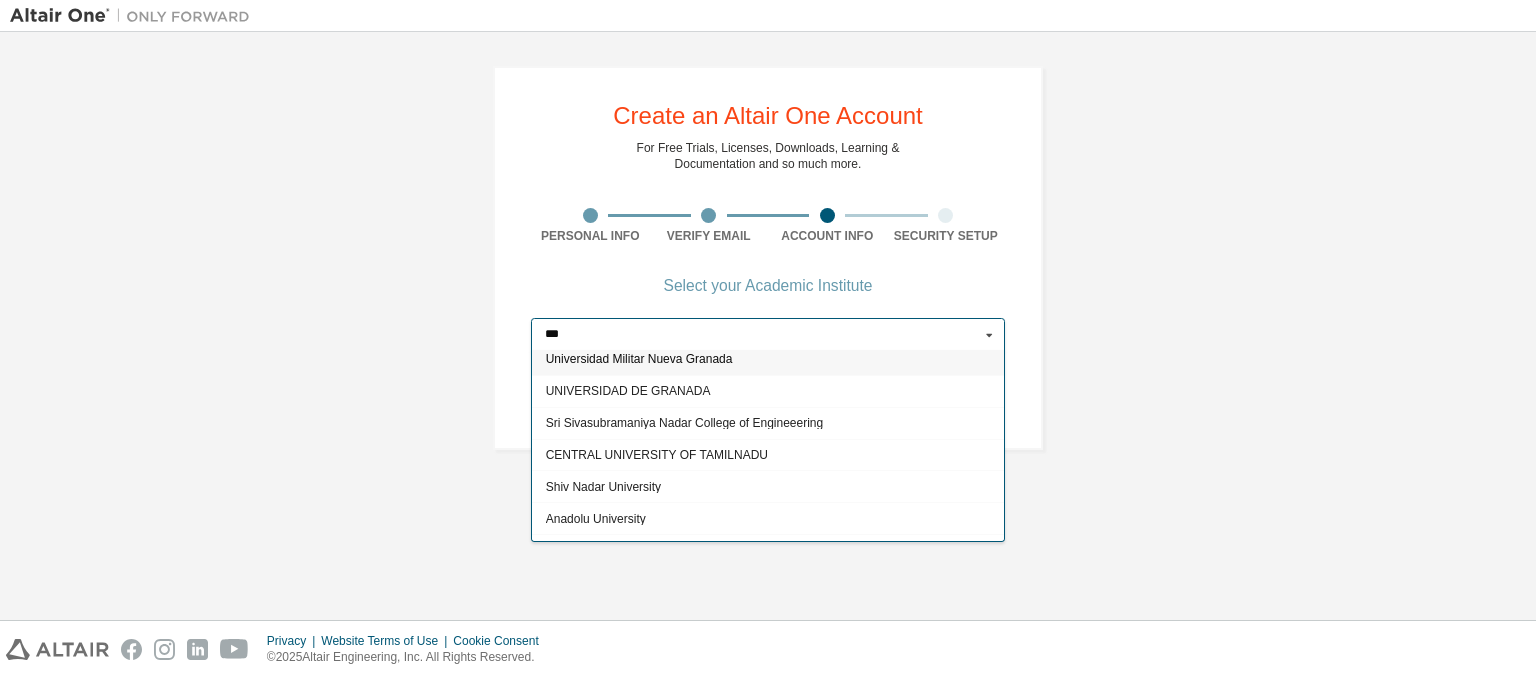 scroll, scrollTop: 0, scrollLeft: 0, axis: both 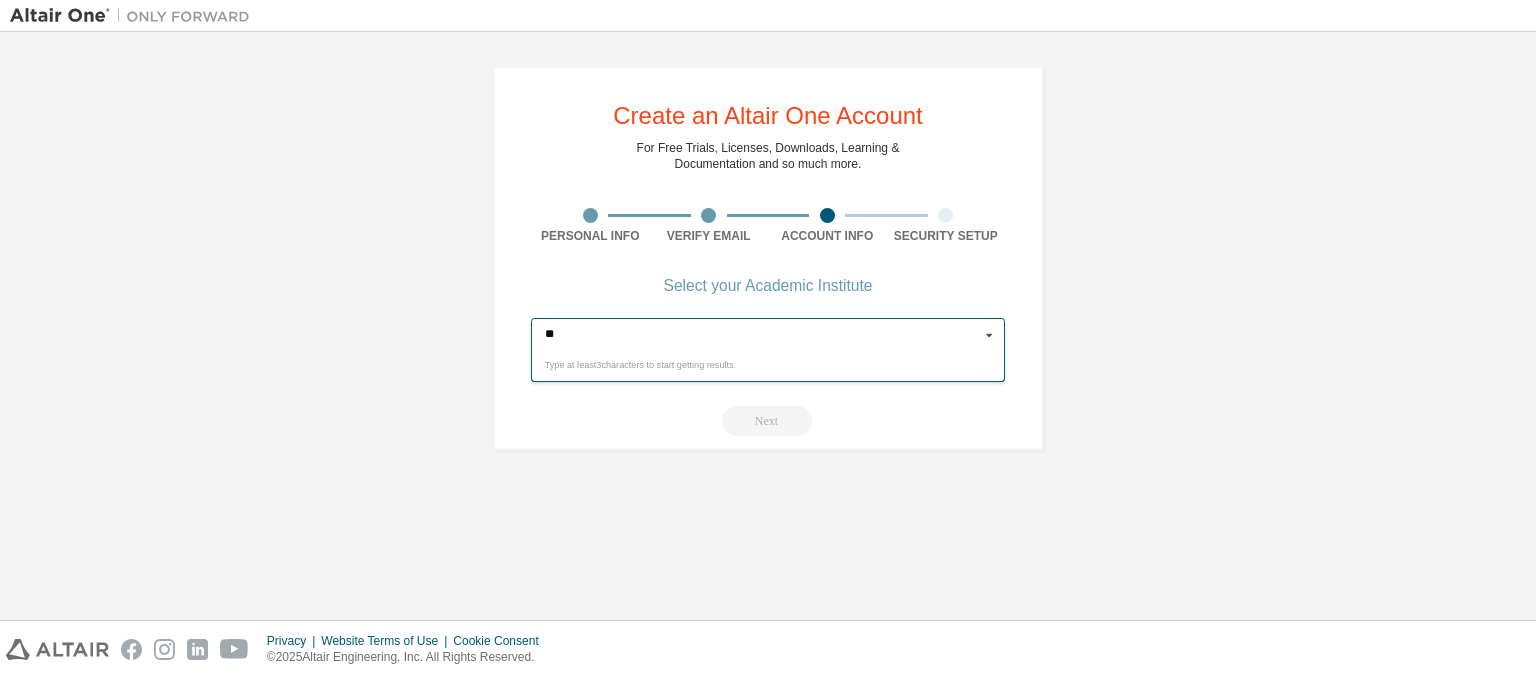 type on "*" 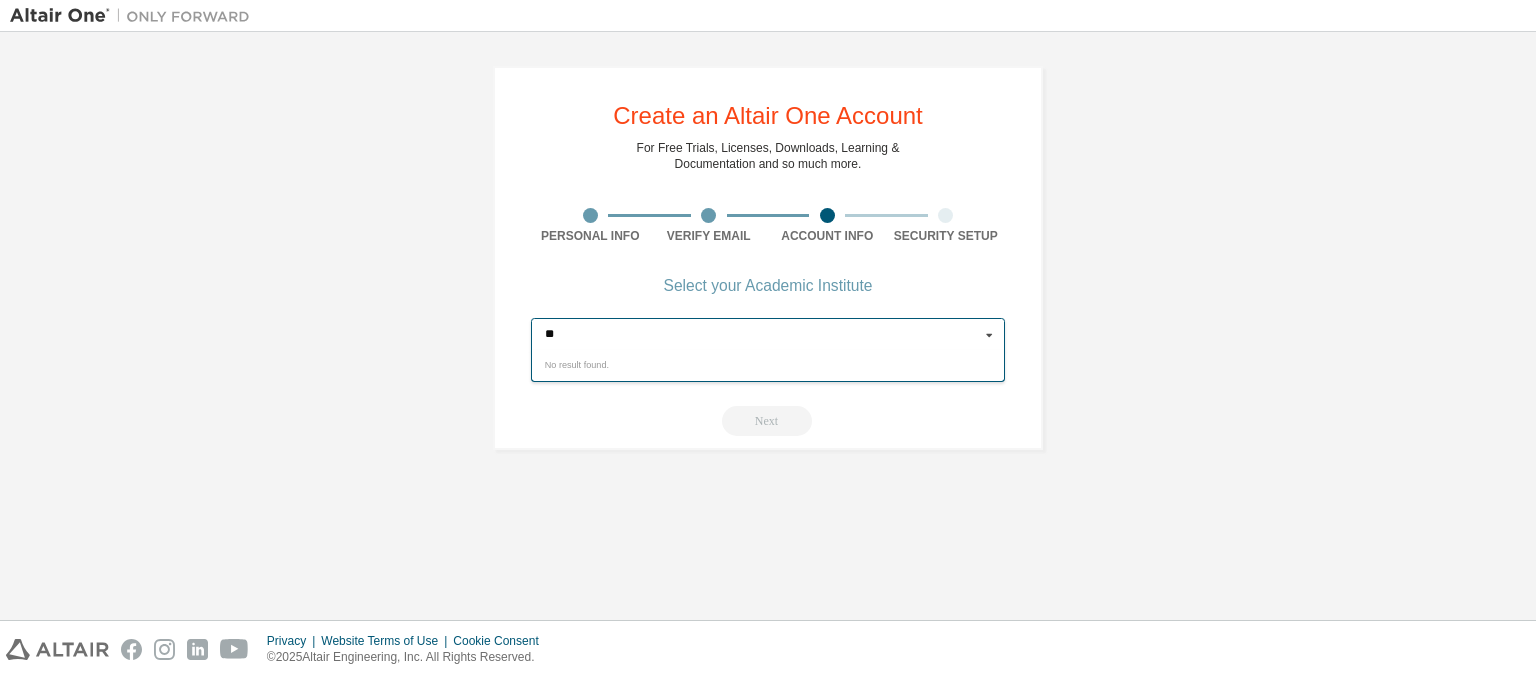 type on "*" 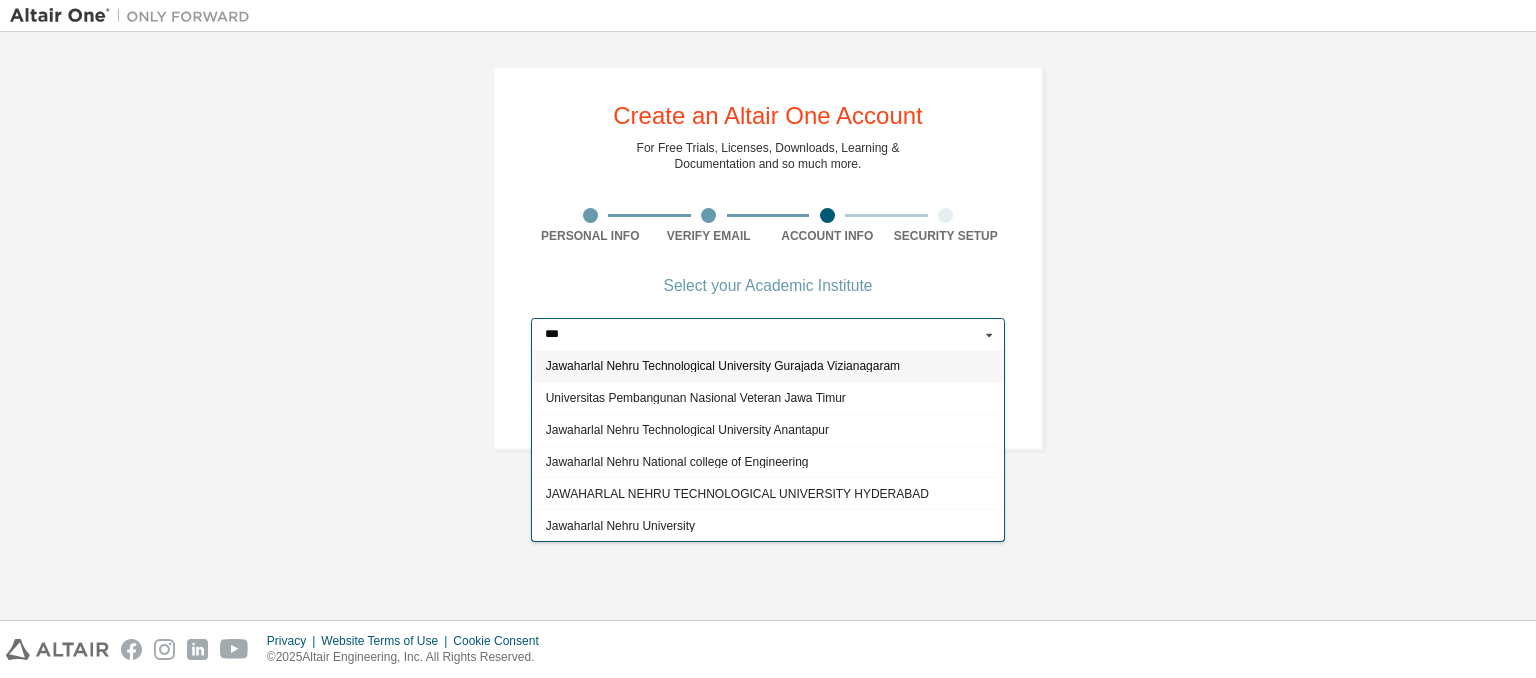 type on "***" 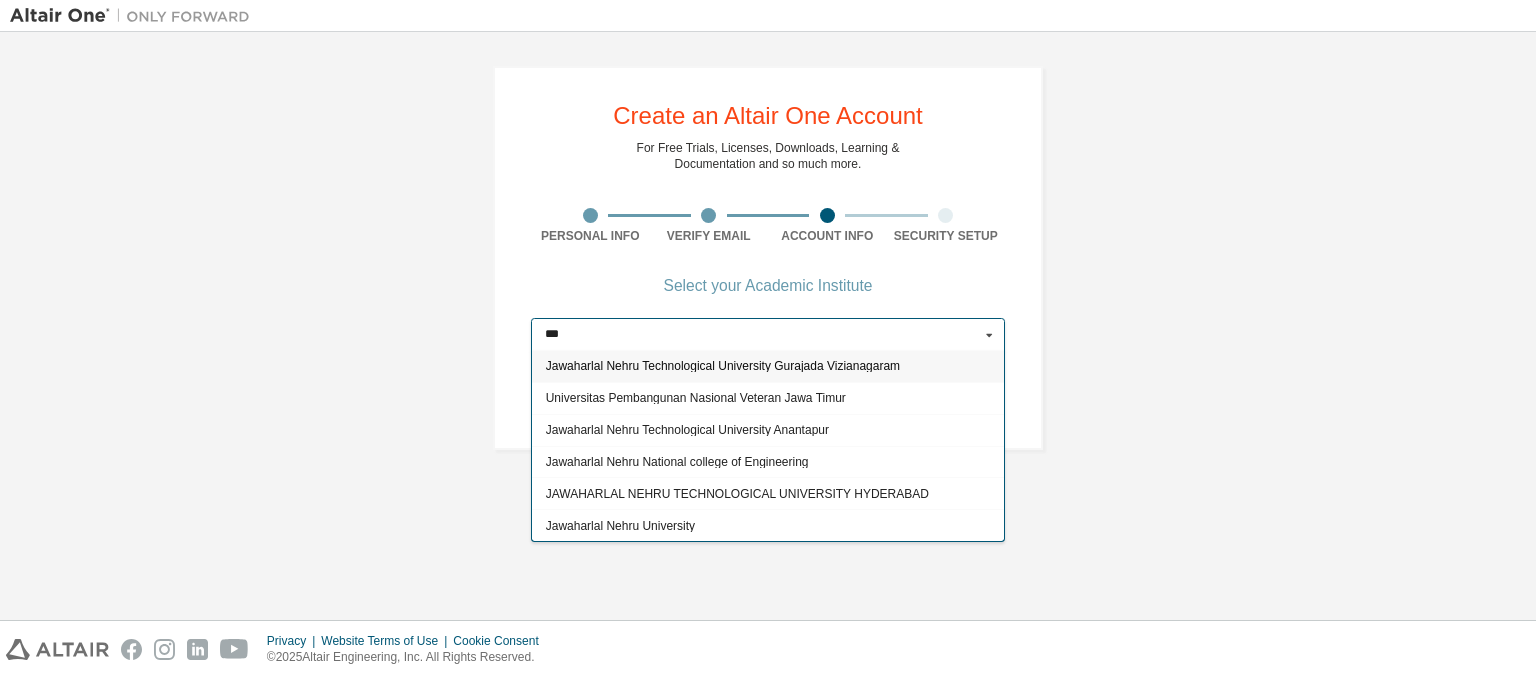 click on "Jawaharlal Nehru Technological University Gurajada Vizianagaram" at bounding box center (768, 367) 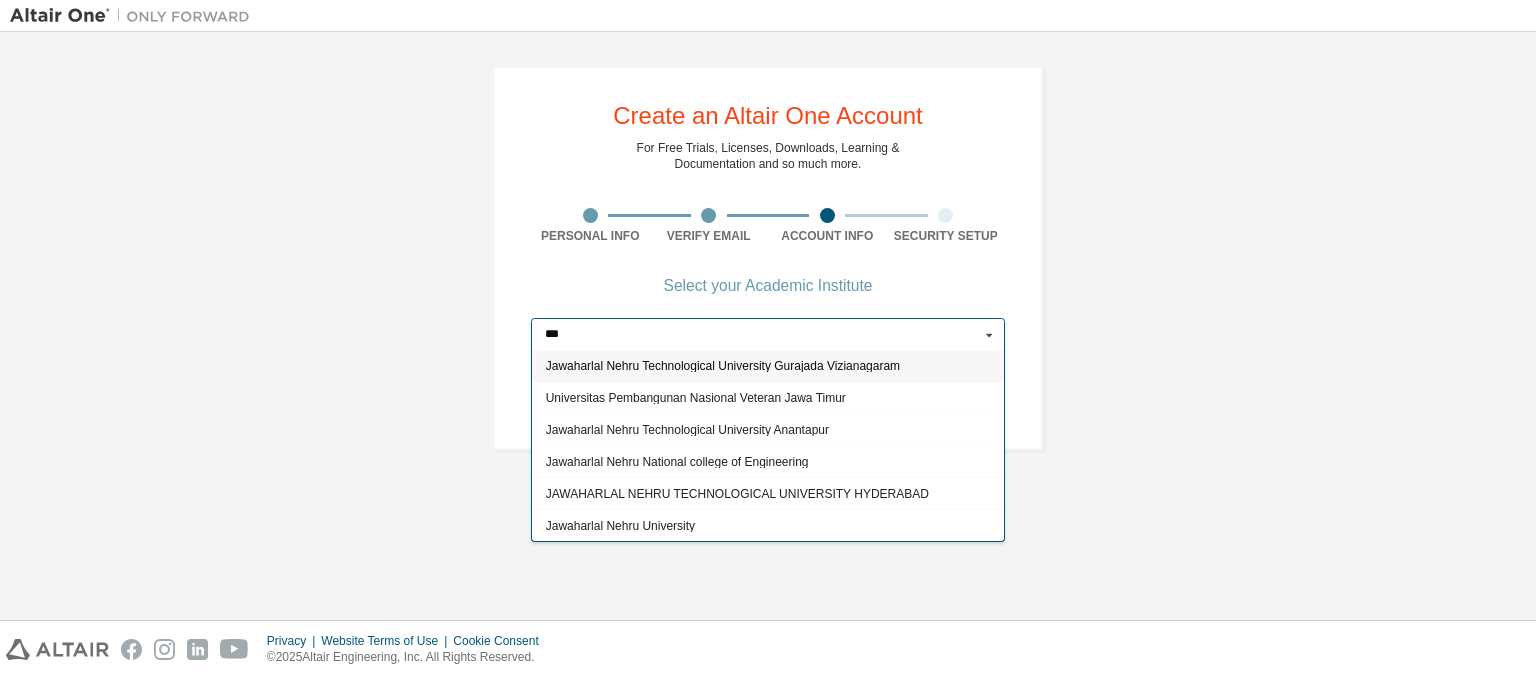 type 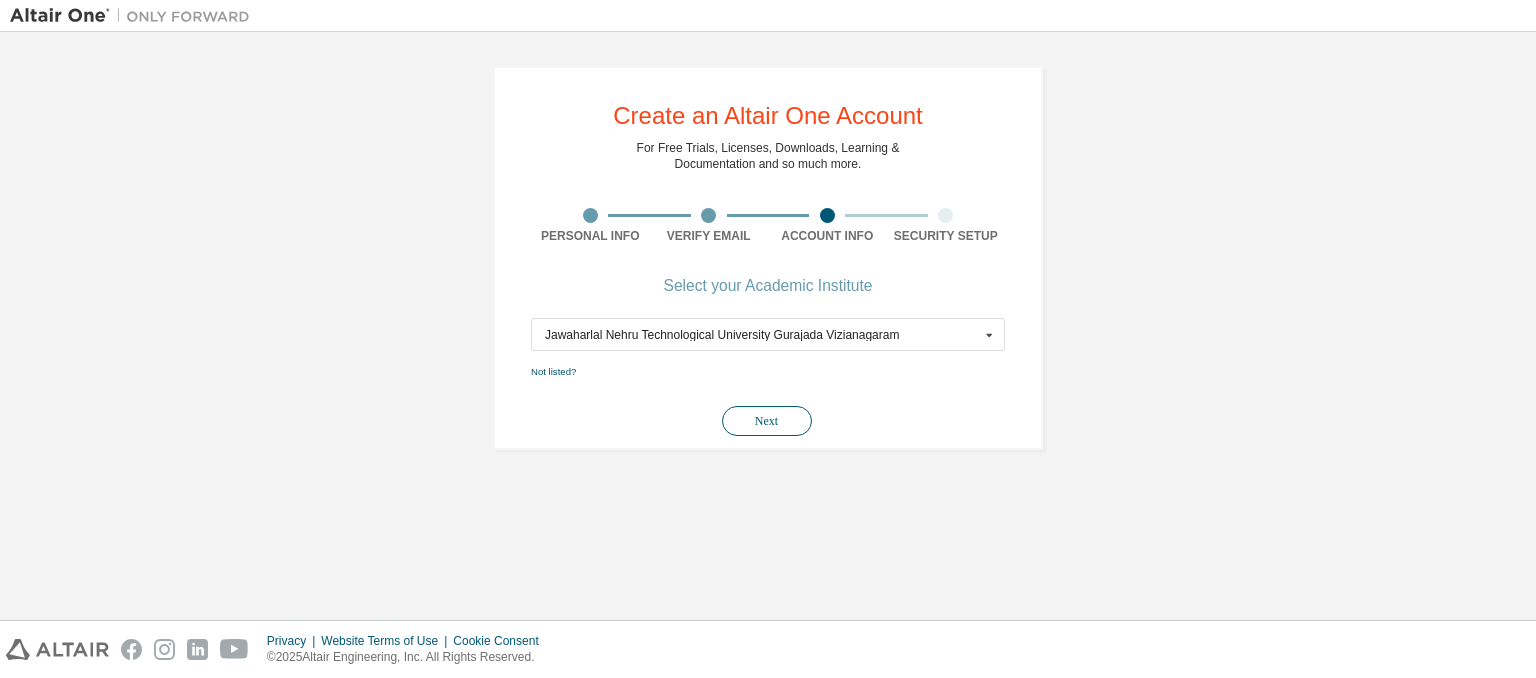 click on "Next" at bounding box center (767, 421) 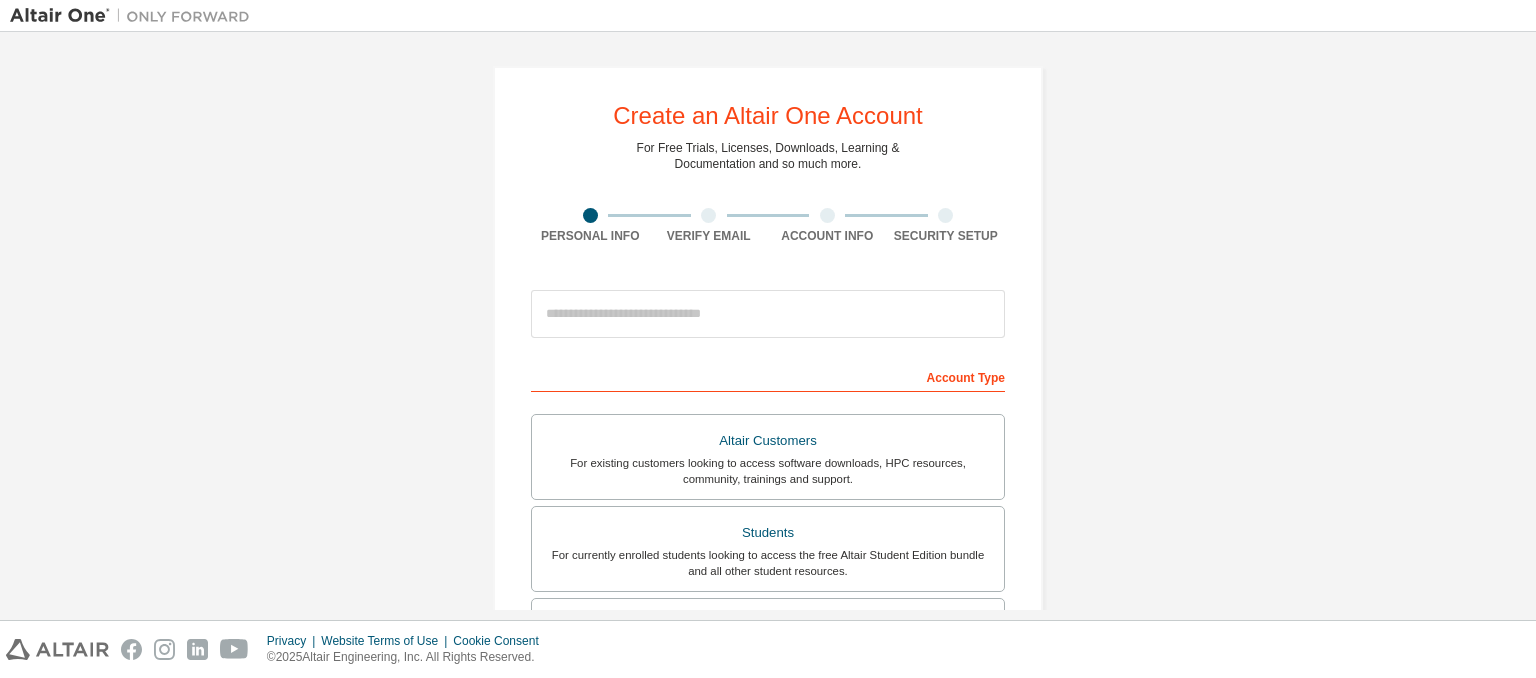 scroll, scrollTop: 0, scrollLeft: 0, axis: both 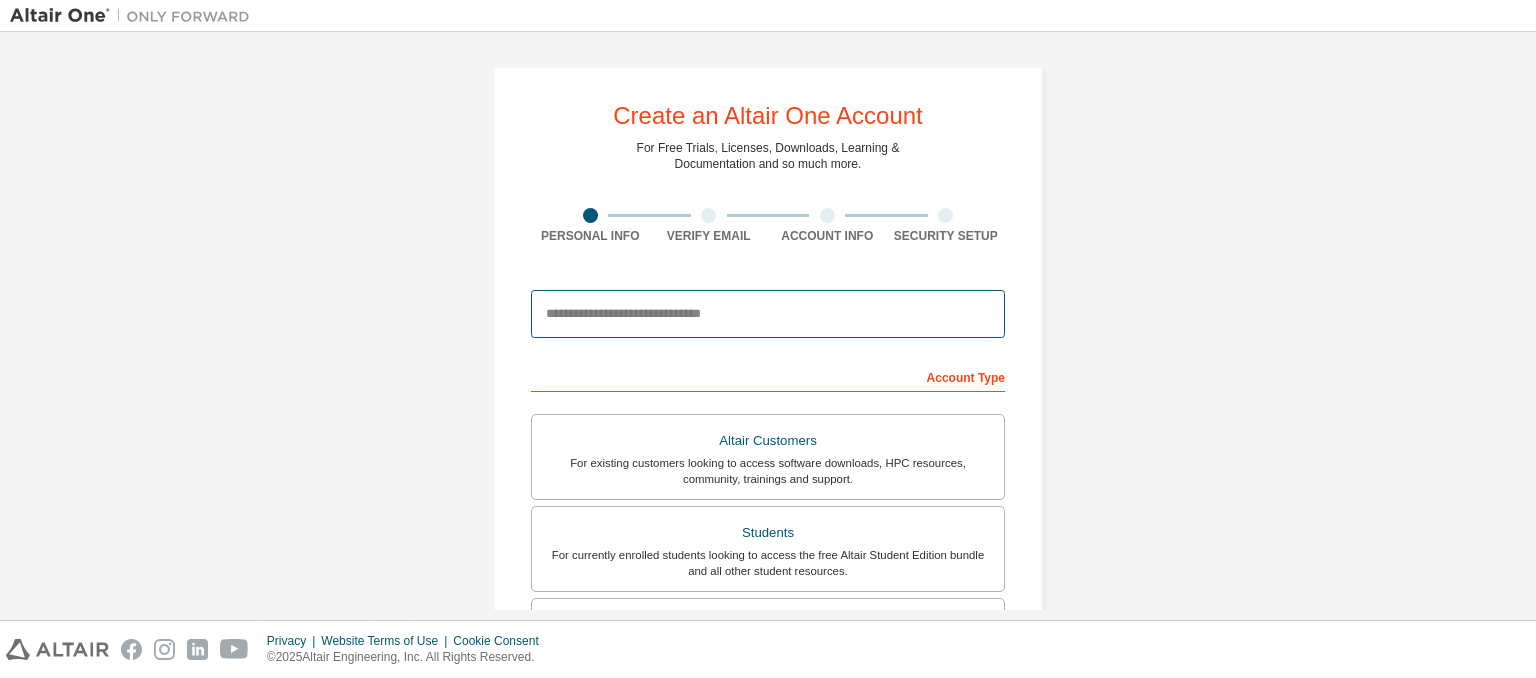 click at bounding box center [768, 314] 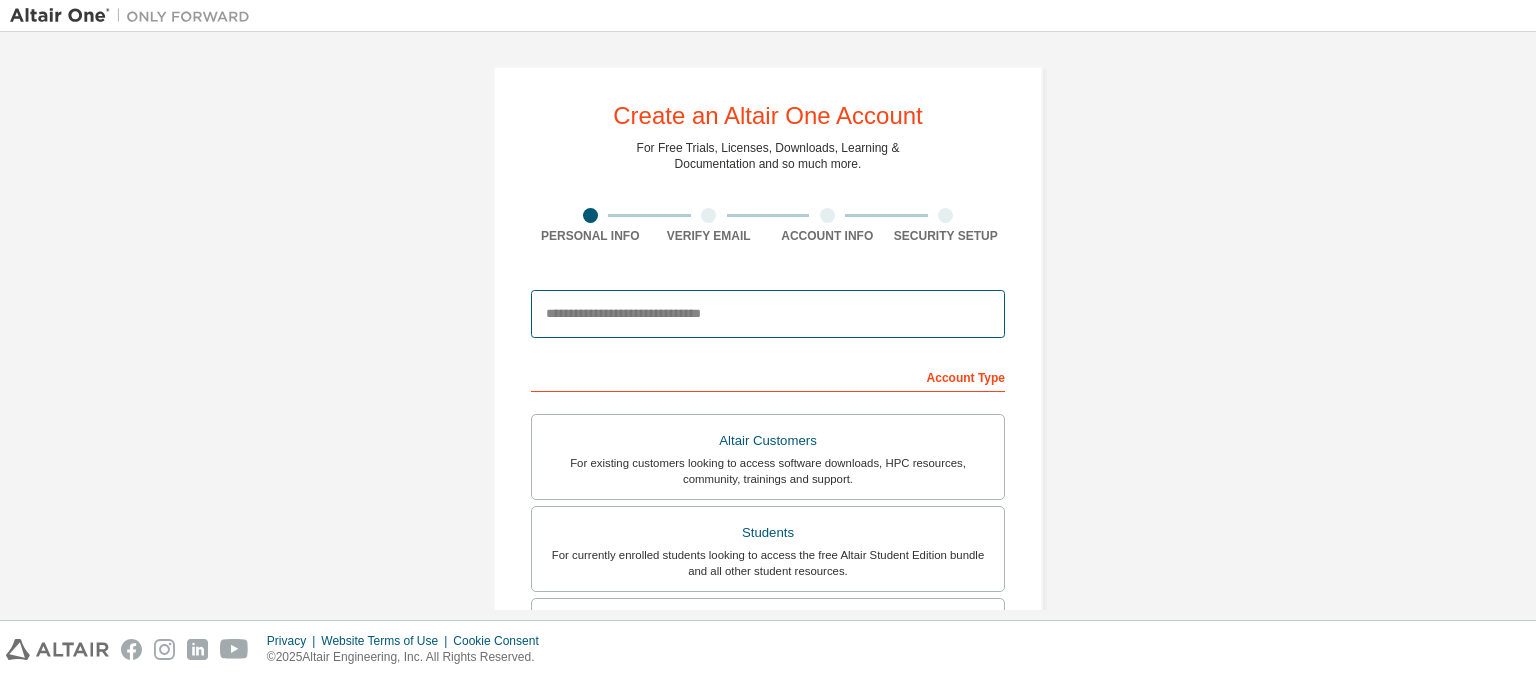 type on "**********" 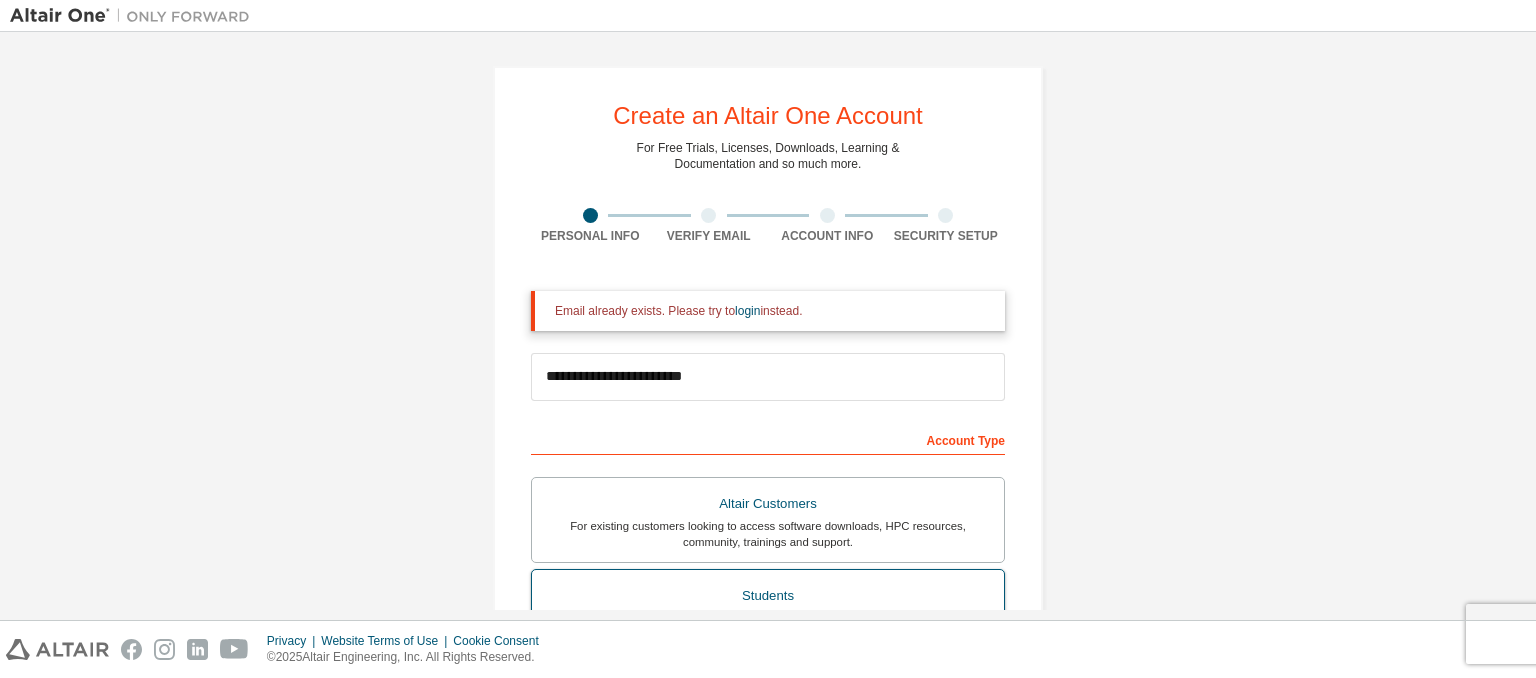 click on "Students" at bounding box center [768, 596] 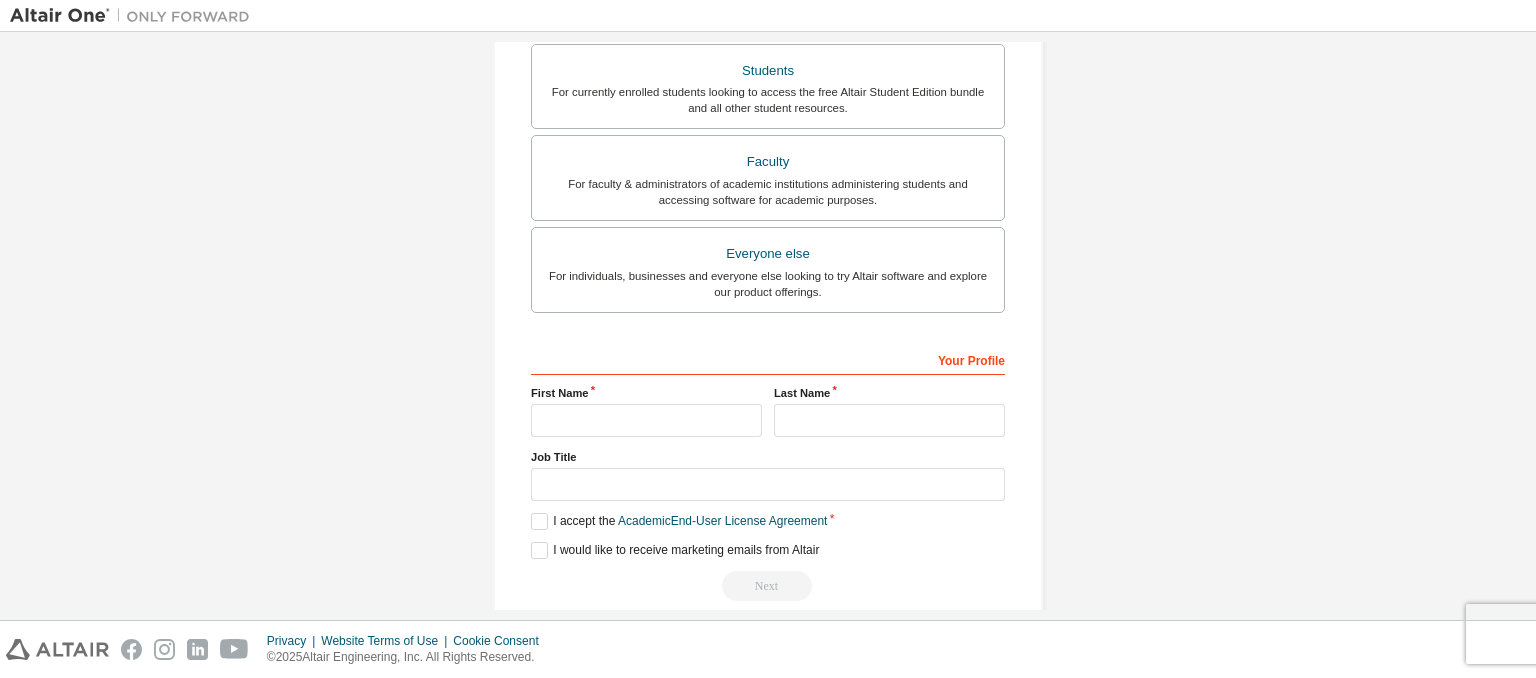 scroll, scrollTop: 579, scrollLeft: 0, axis: vertical 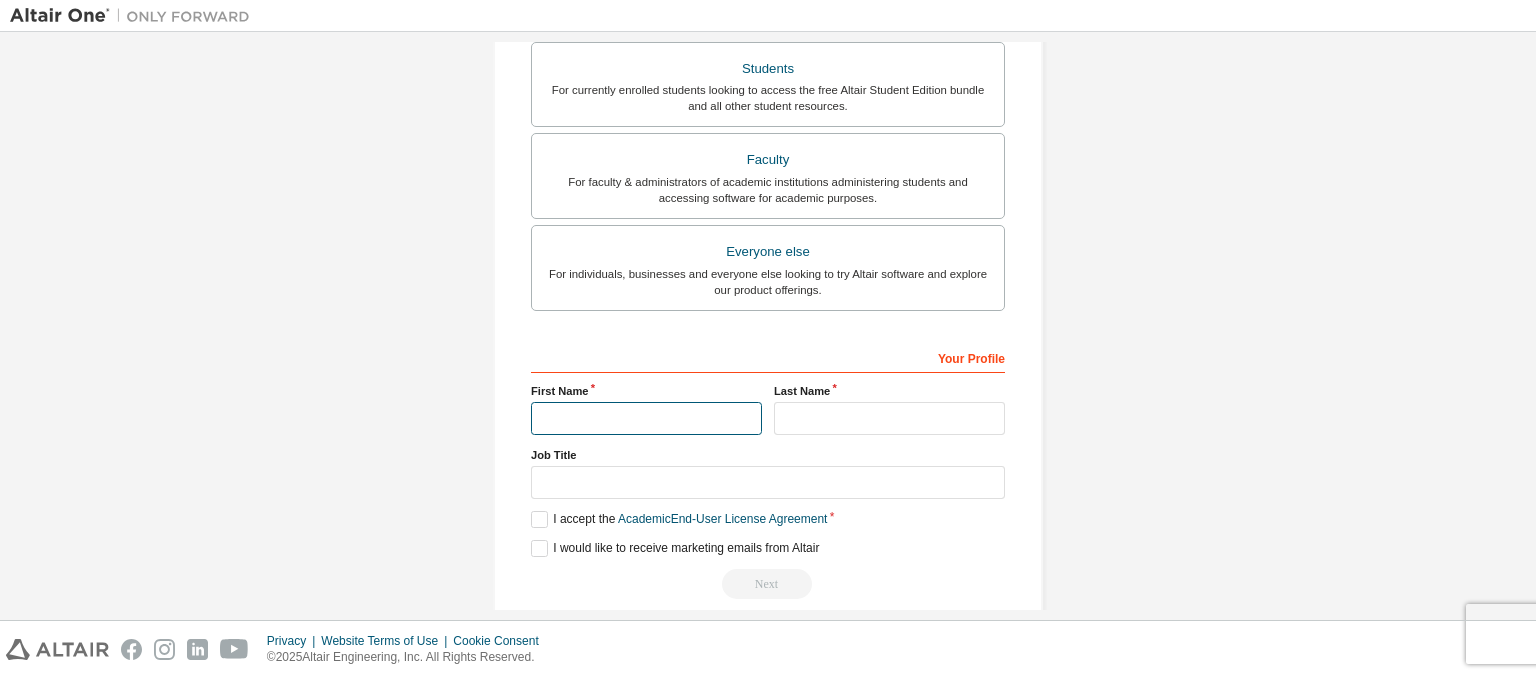 click at bounding box center (646, 418) 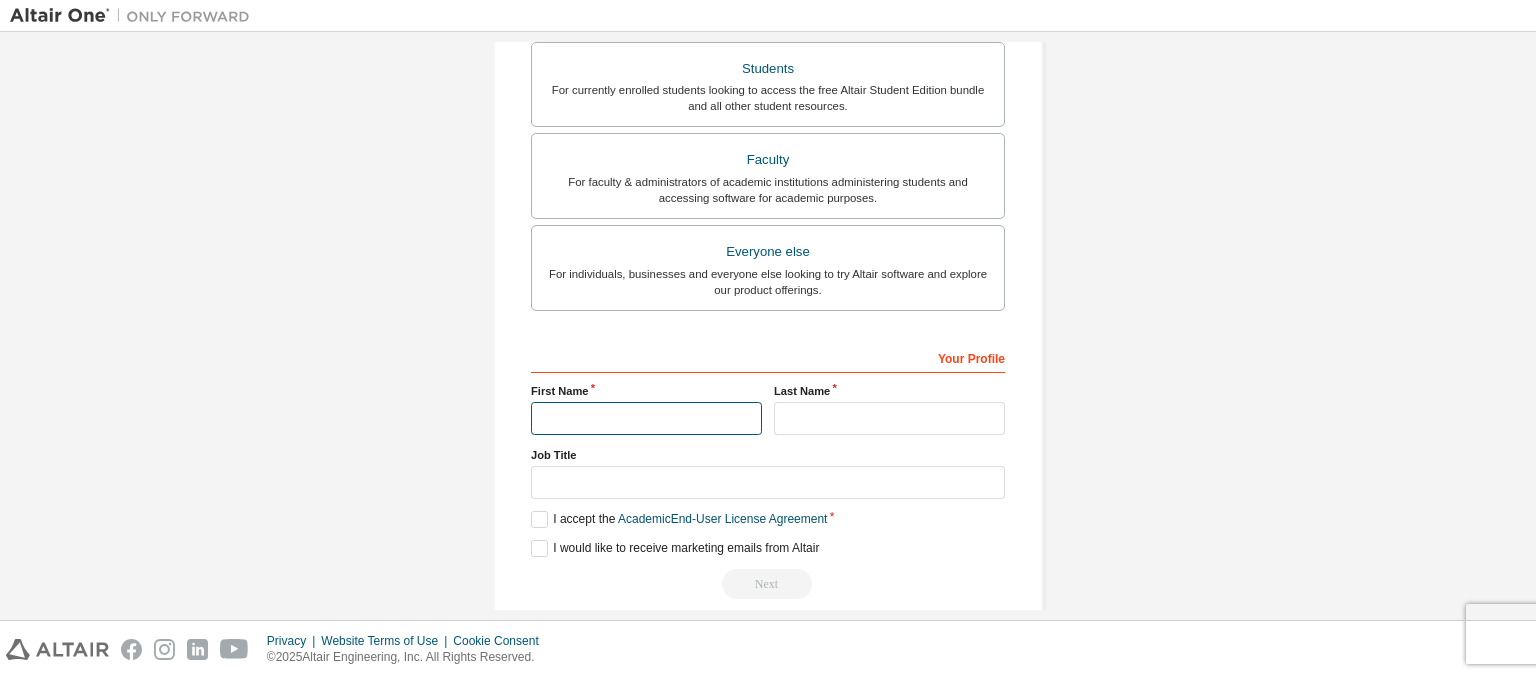type on "**********" 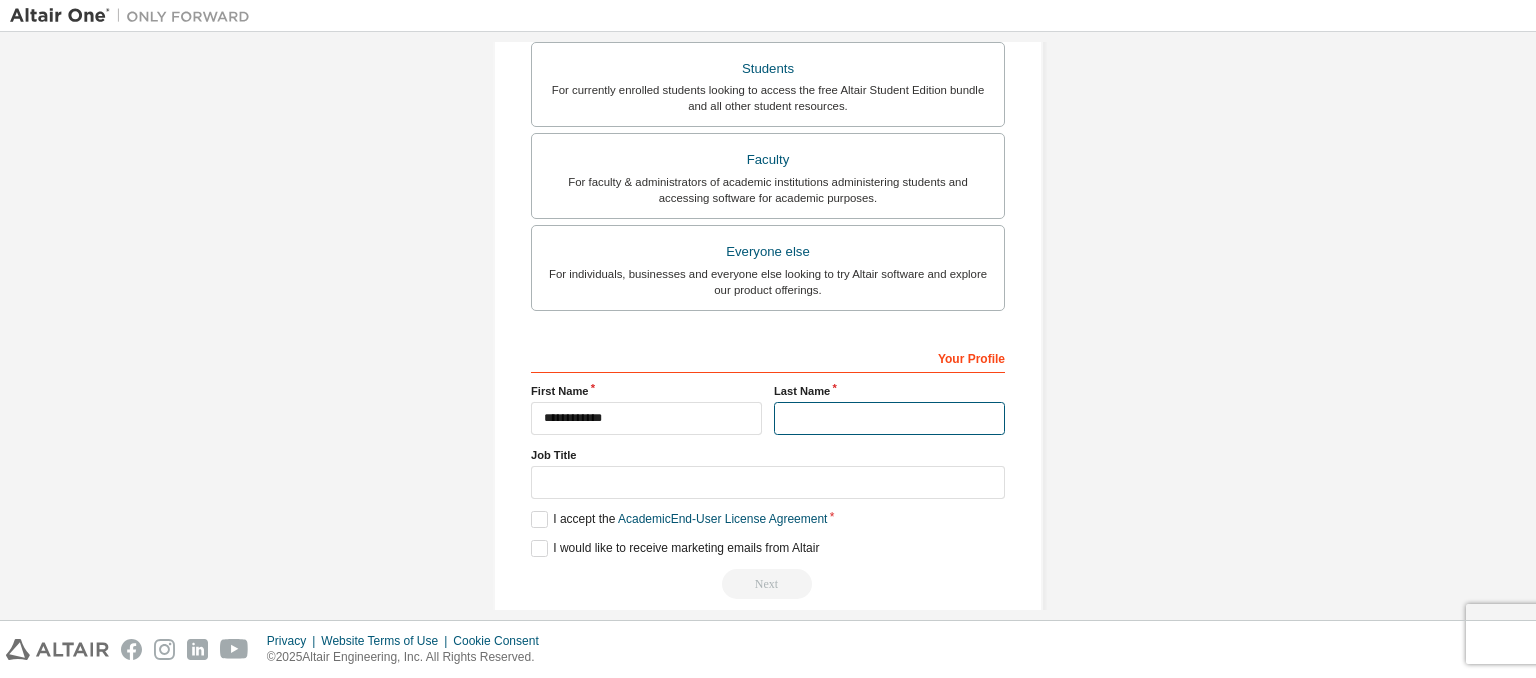 click at bounding box center (889, 418) 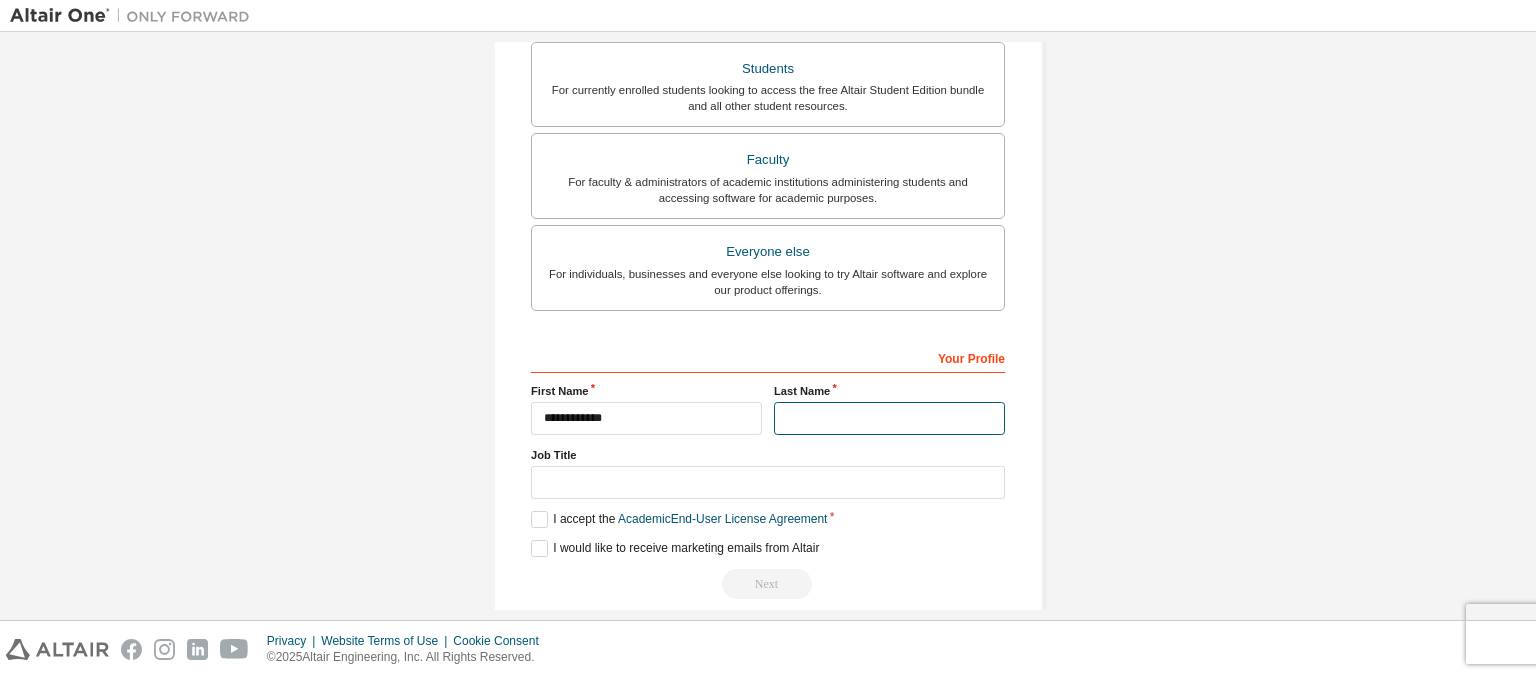 type on "**********" 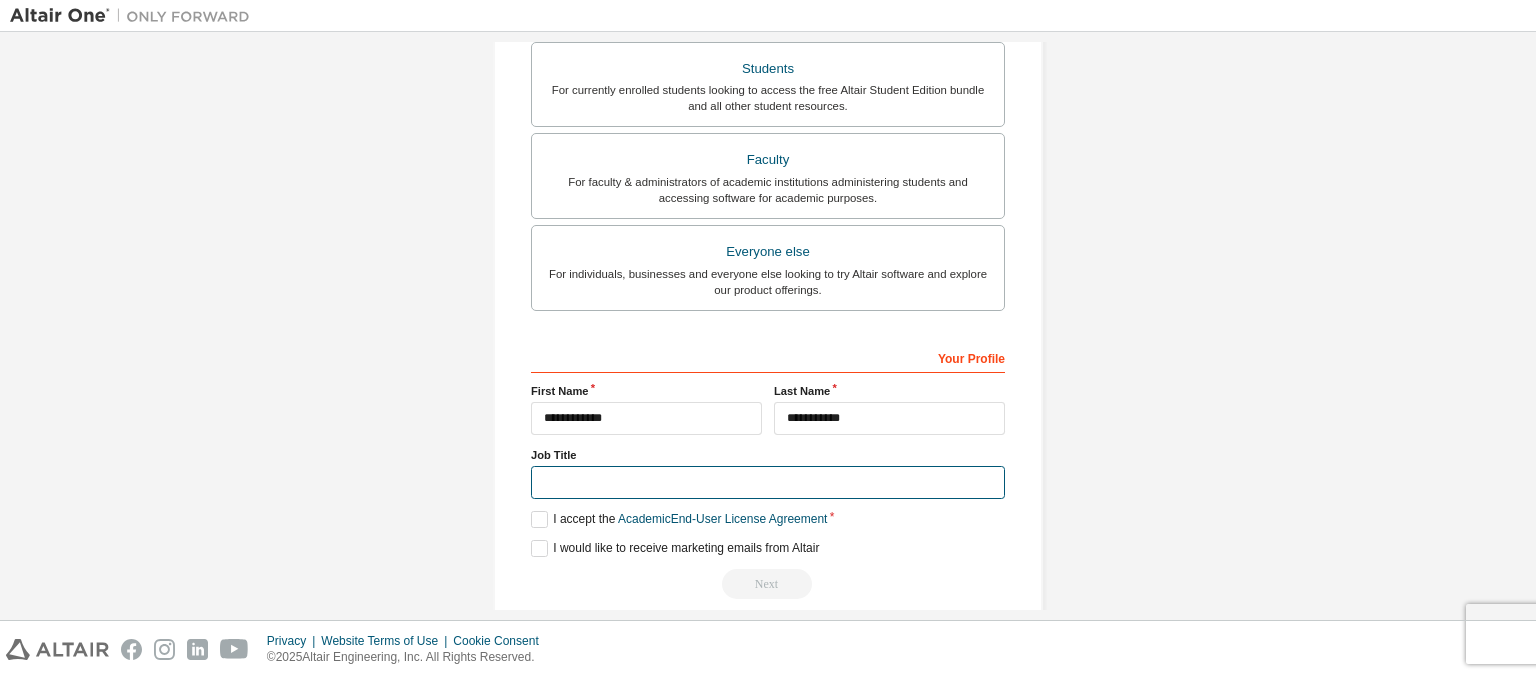 click at bounding box center (768, 482) 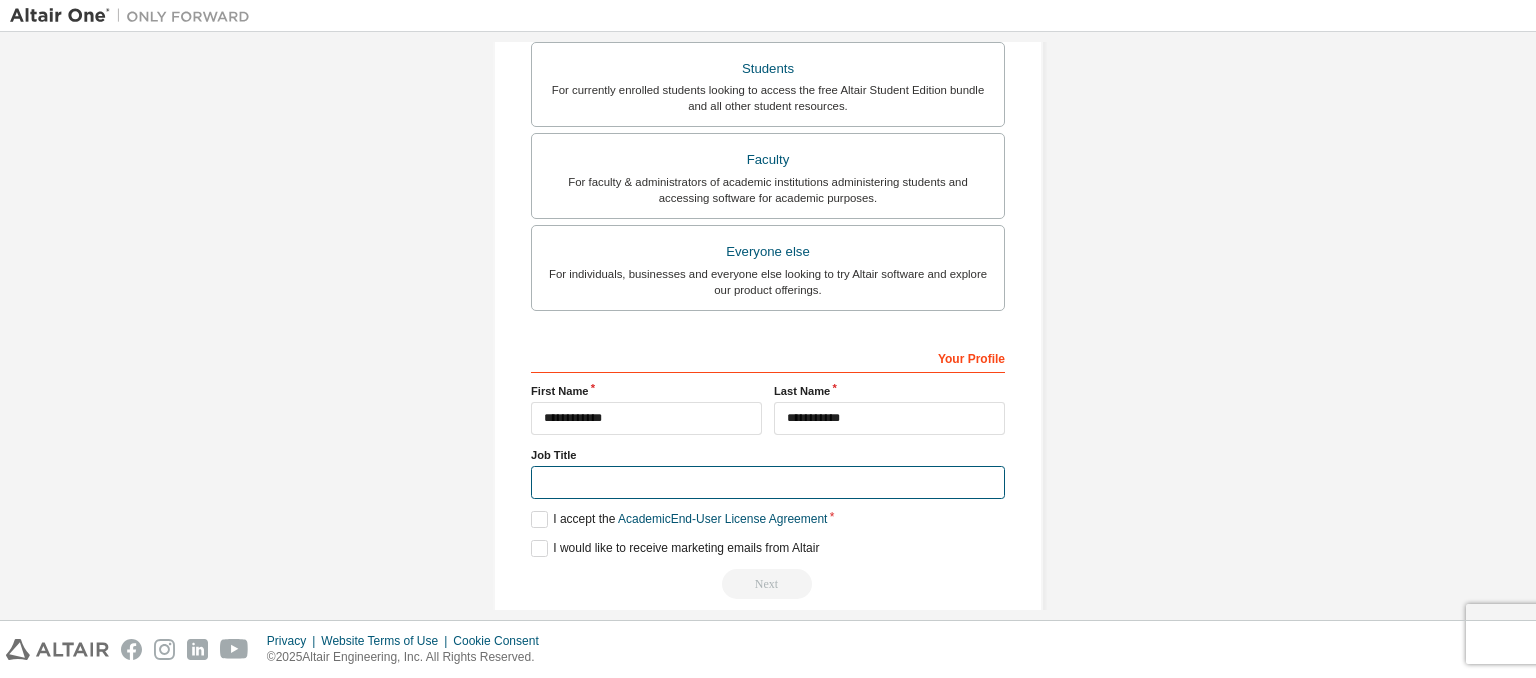 type on "*******" 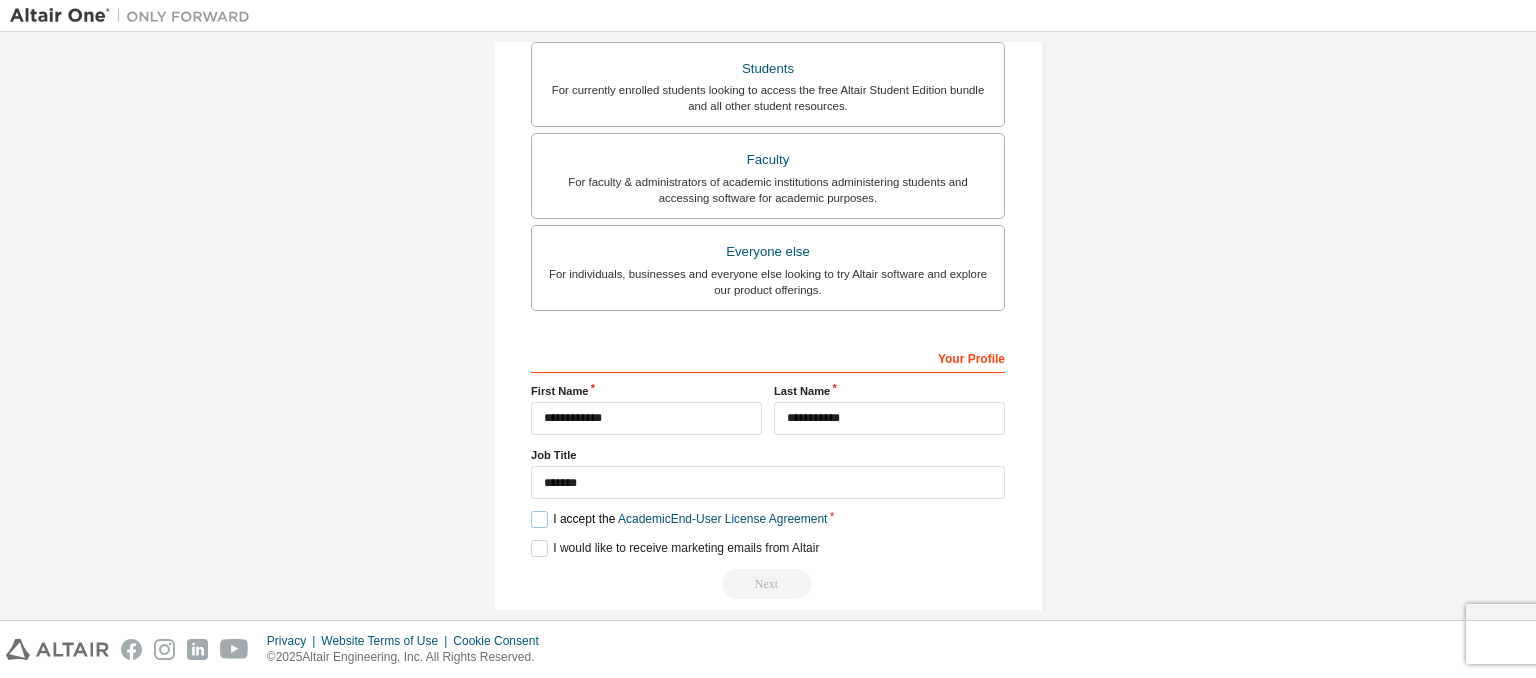 click on "I accept the   Academic   End-User License Agreement" at bounding box center [679, 519] 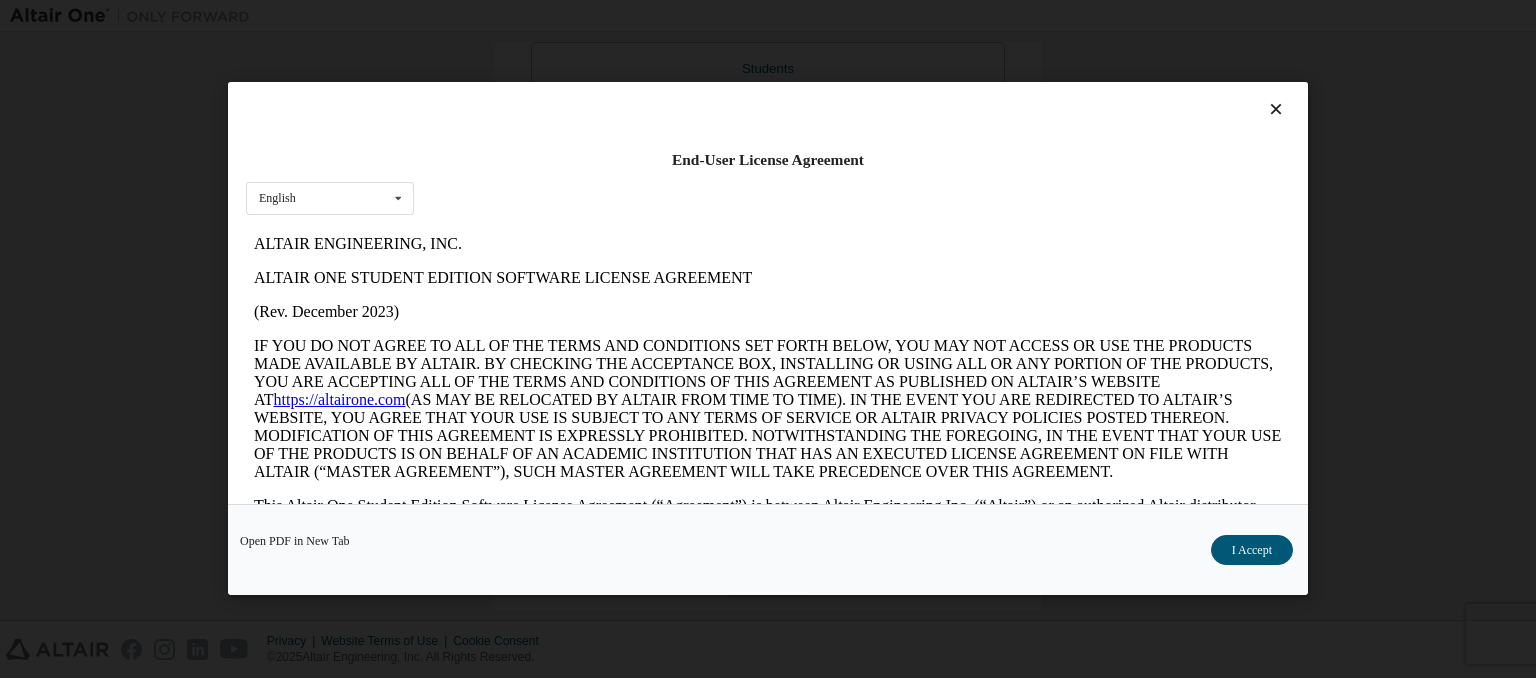 scroll, scrollTop: 0, scrollLeft: 0, axis: both 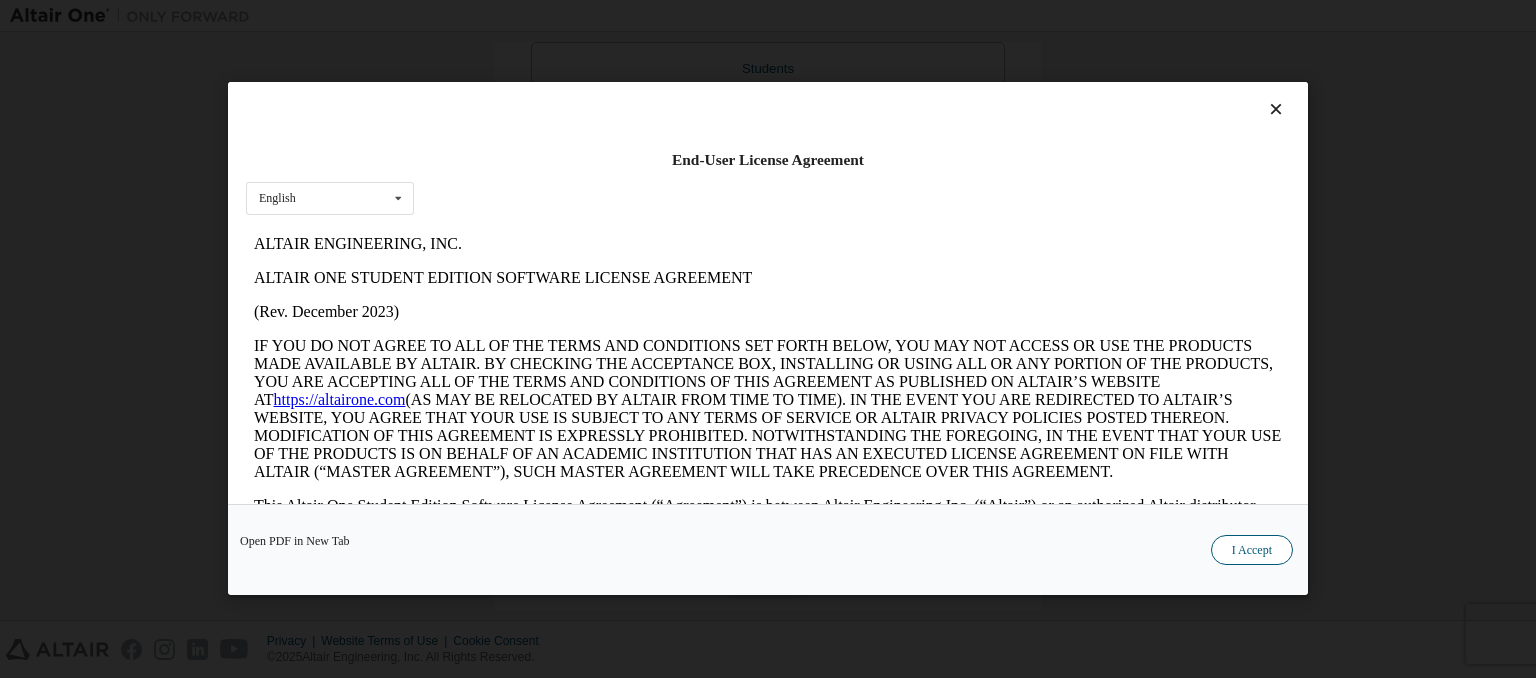 click on "I Accept" at bounding box center [1252, 551] 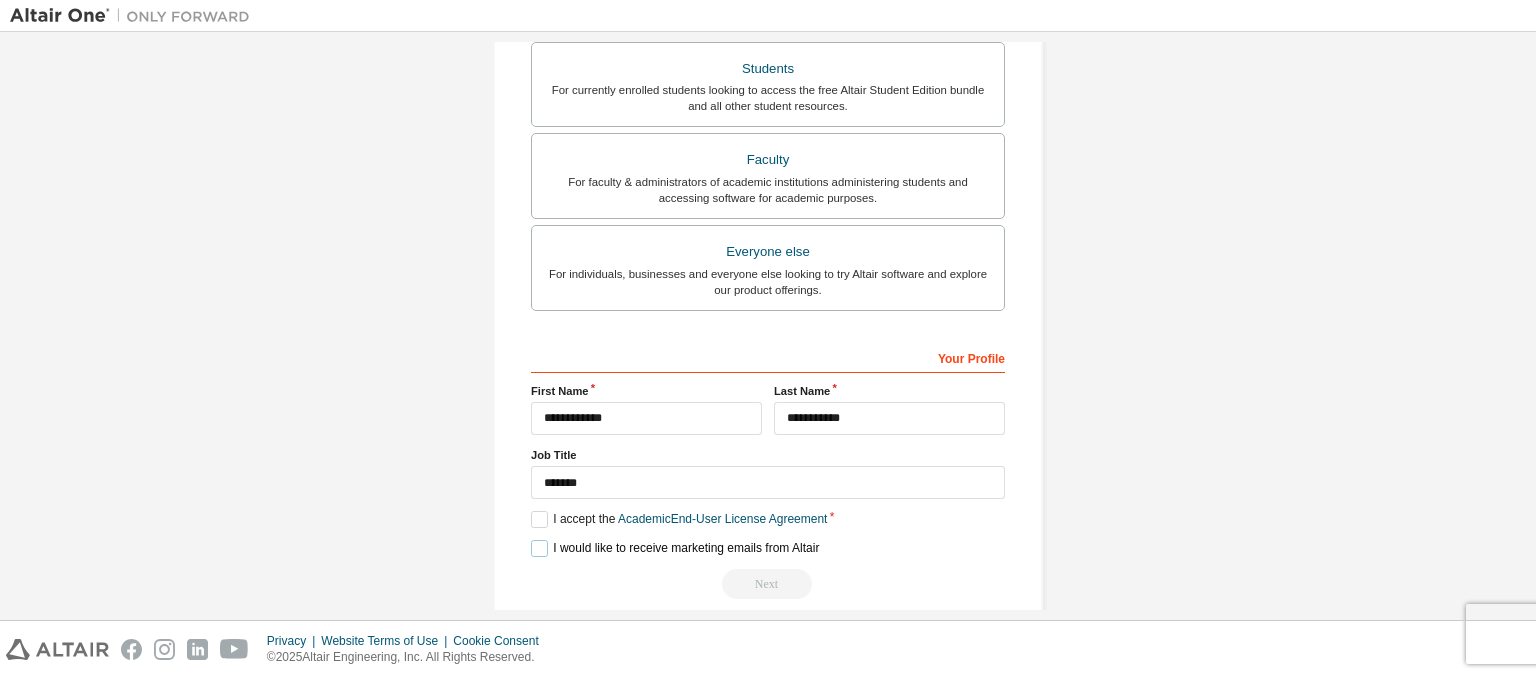 click on "I would like to receive marketing emails from Altair" at bounding box center [675, 548] 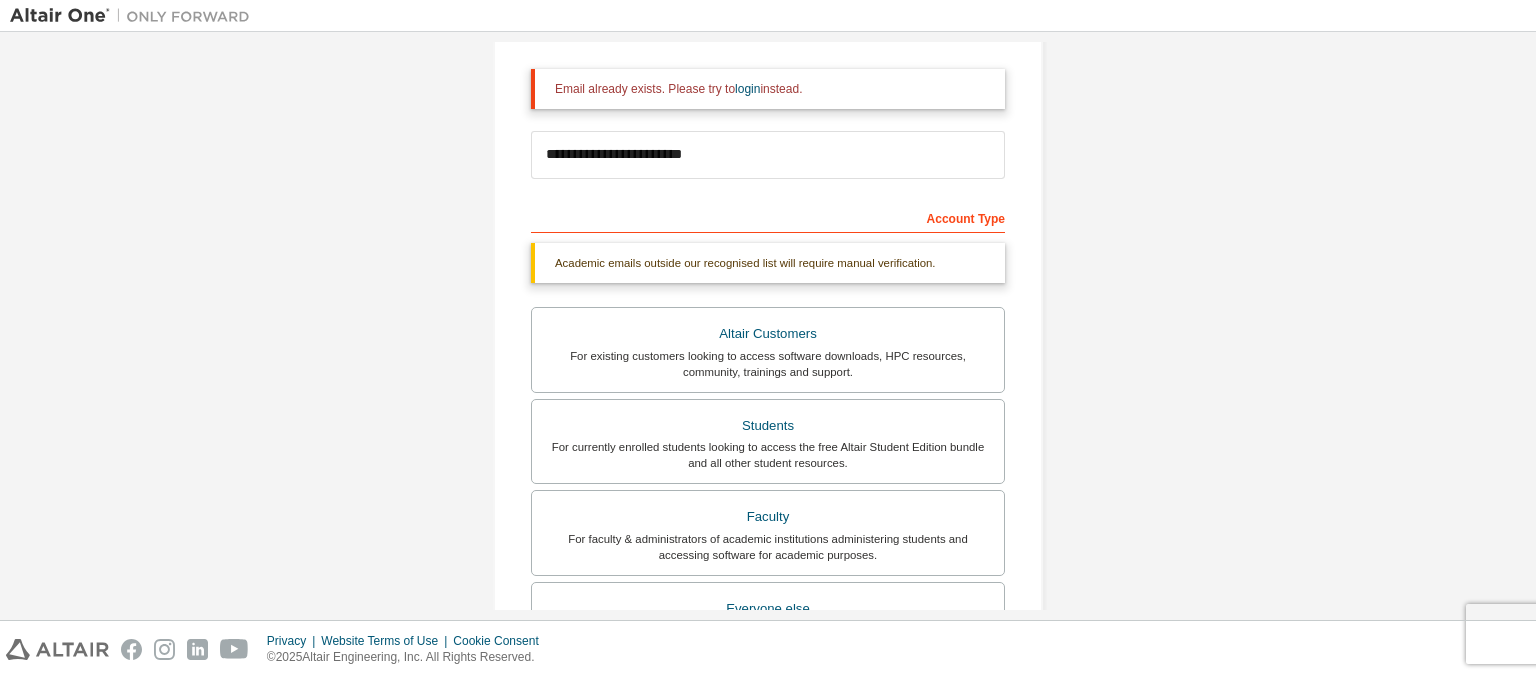 scroll, scrollTop: 220, scrollLeft: 0, axis: vertical 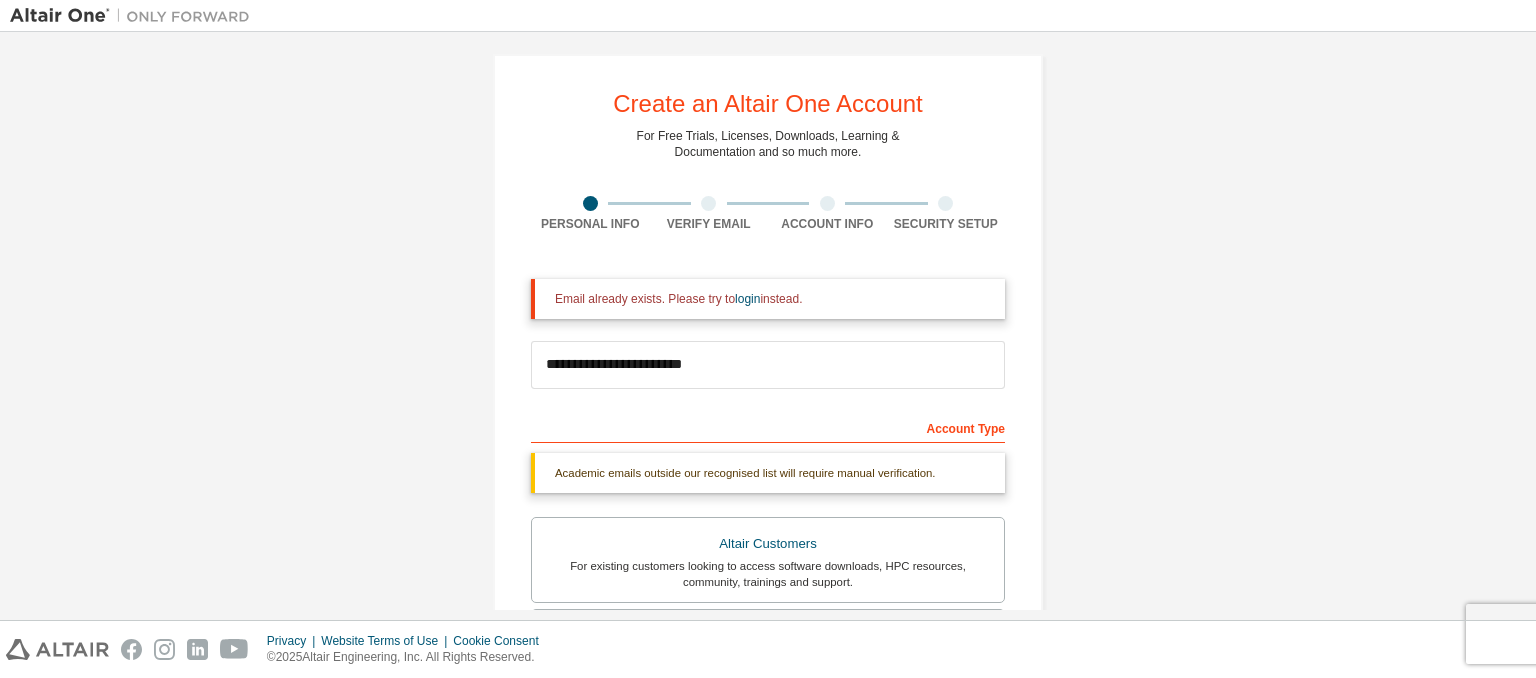 click at bounding box center (827, 203) 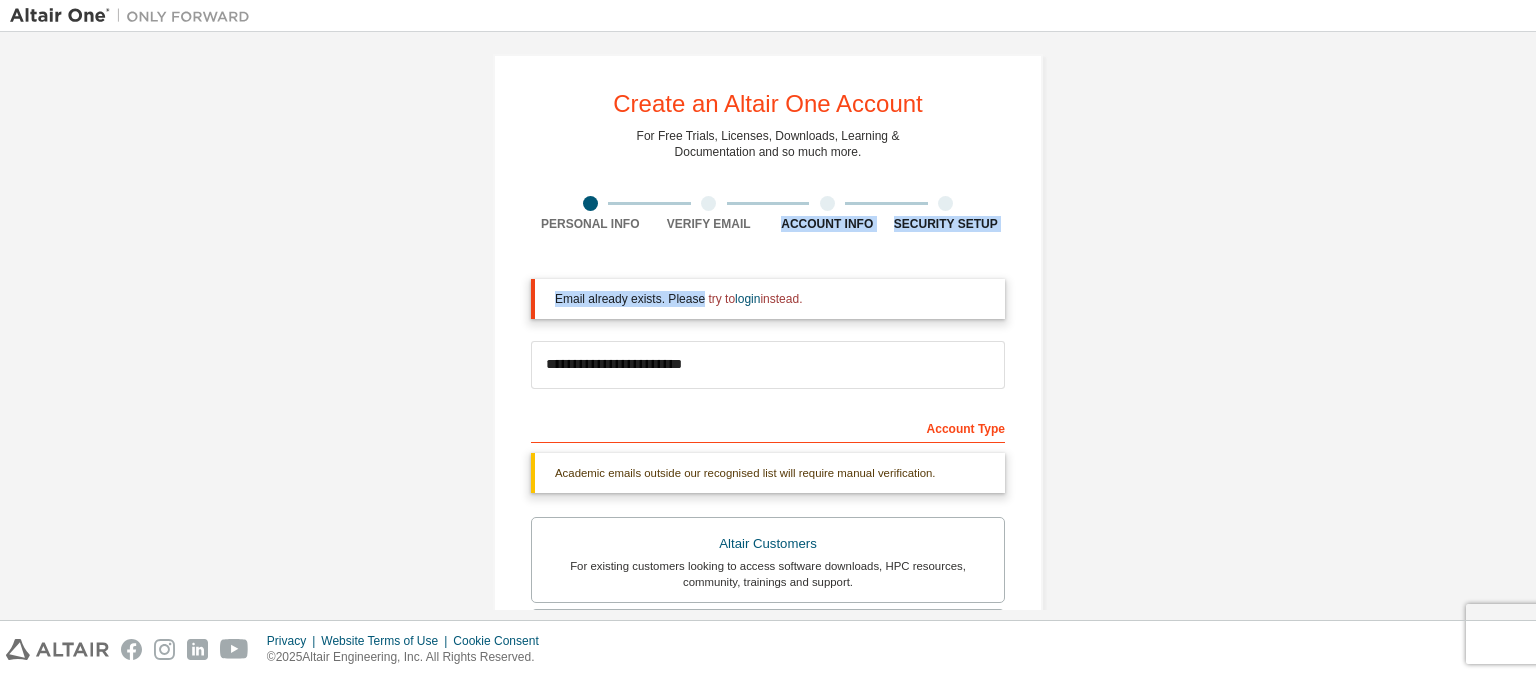 drag, startPoint x: 824, startPoint y: 205, endPoint x: 686, endPoint y: 308, distance: 172.20047 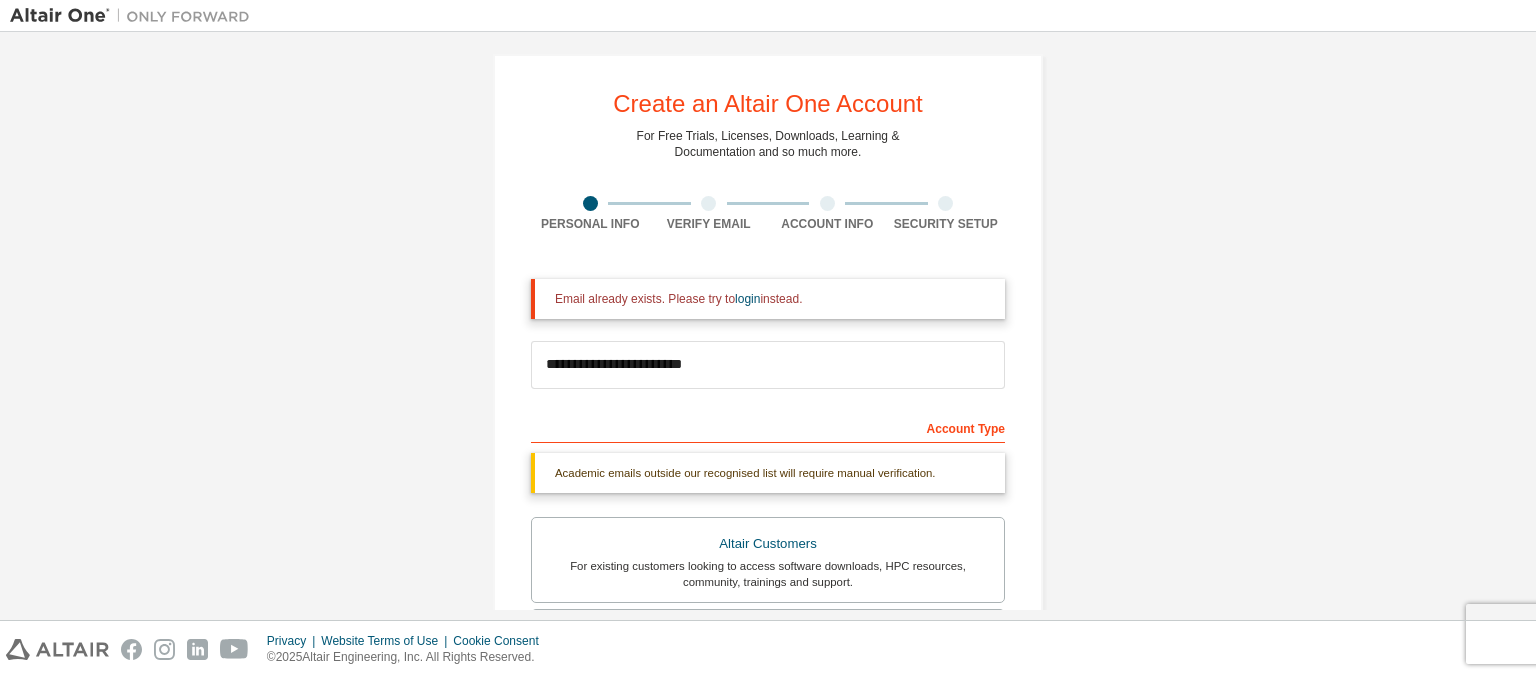 click on "Email already exists. Please try to  login  instead." at bounding box center (772, 299) 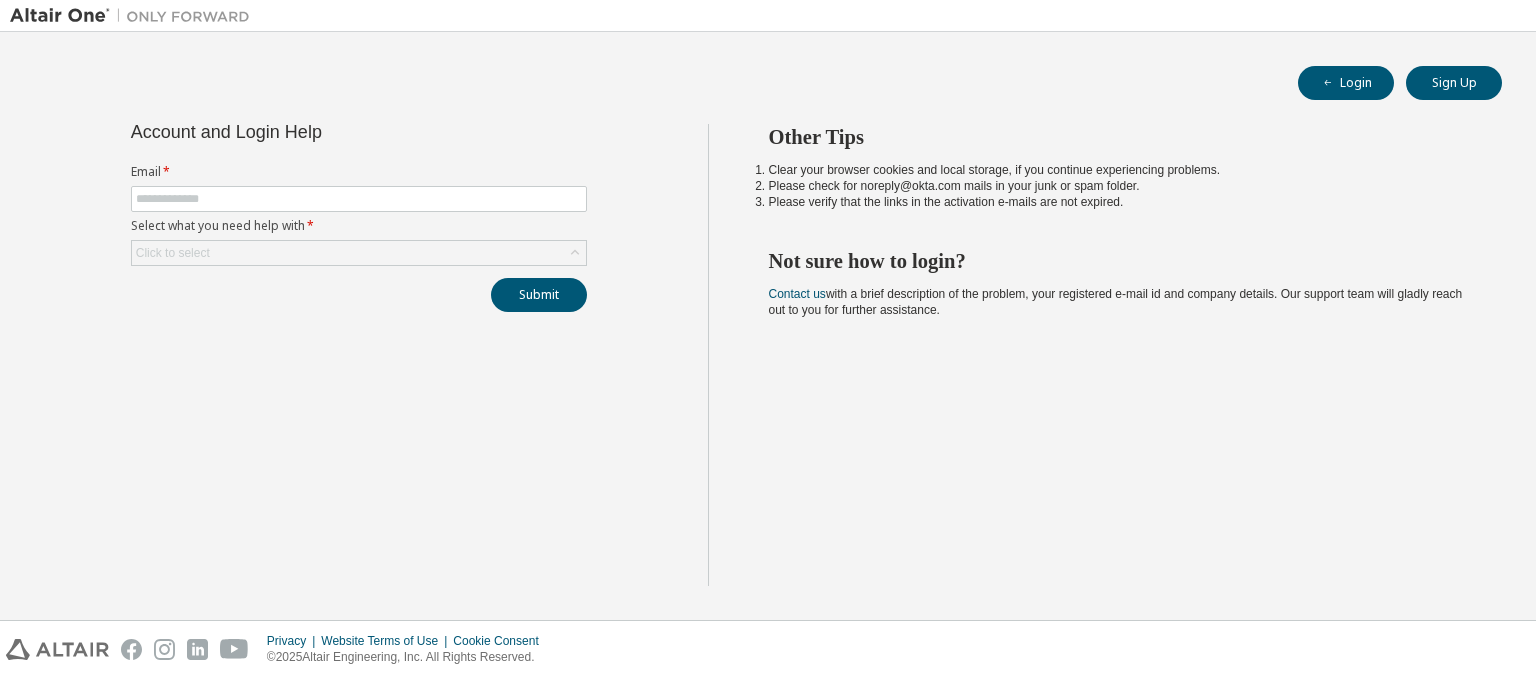 scroll, scrollTop: 0, scrollLeft: 0, axis: both 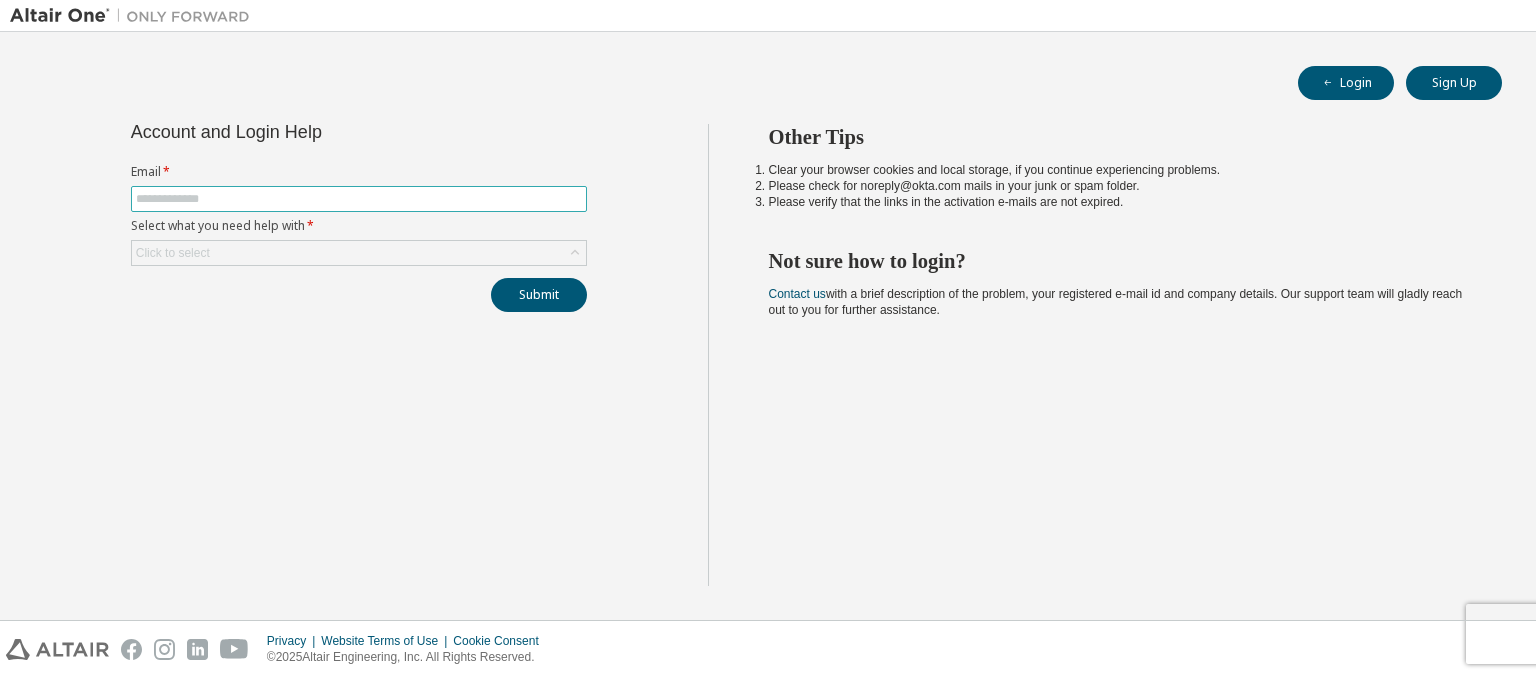 click at bounding box center (359, 199) 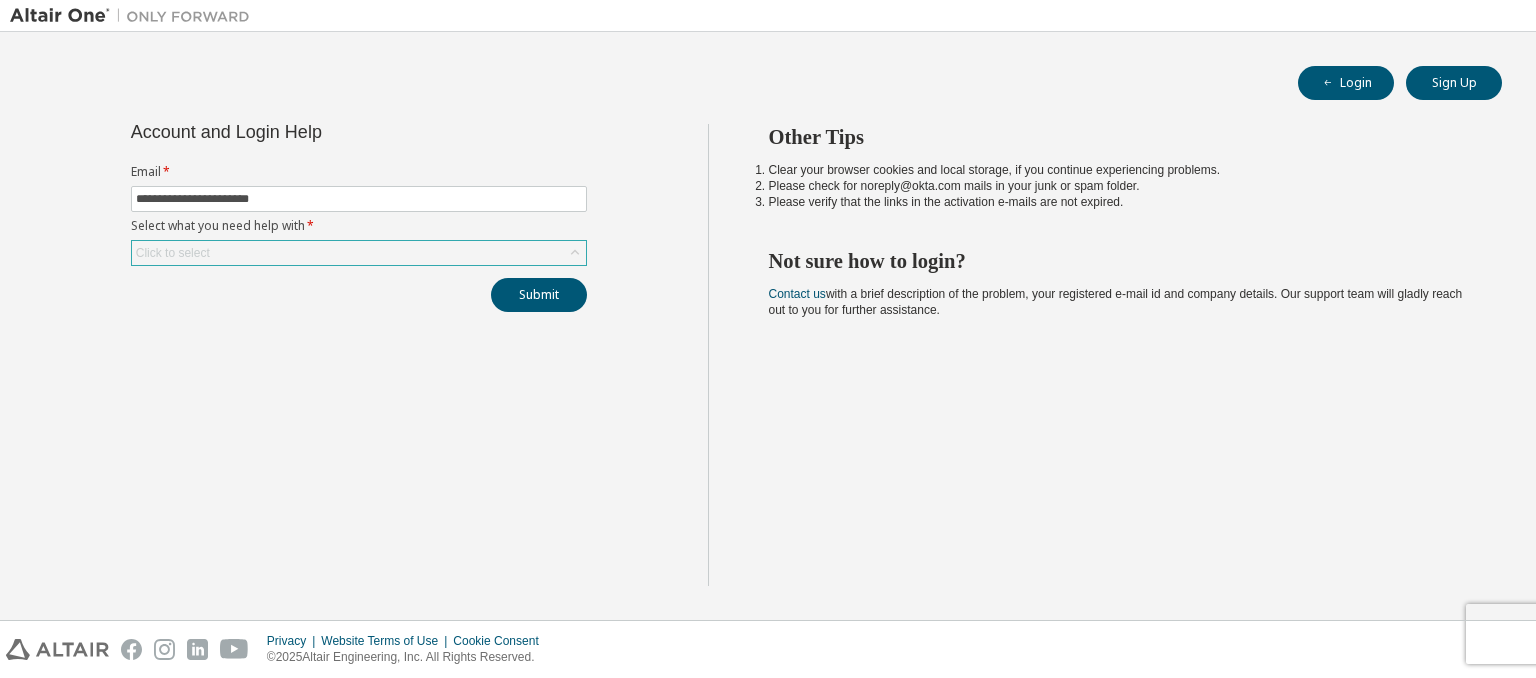 click on "Click to select" at bounding box center (359, 253) 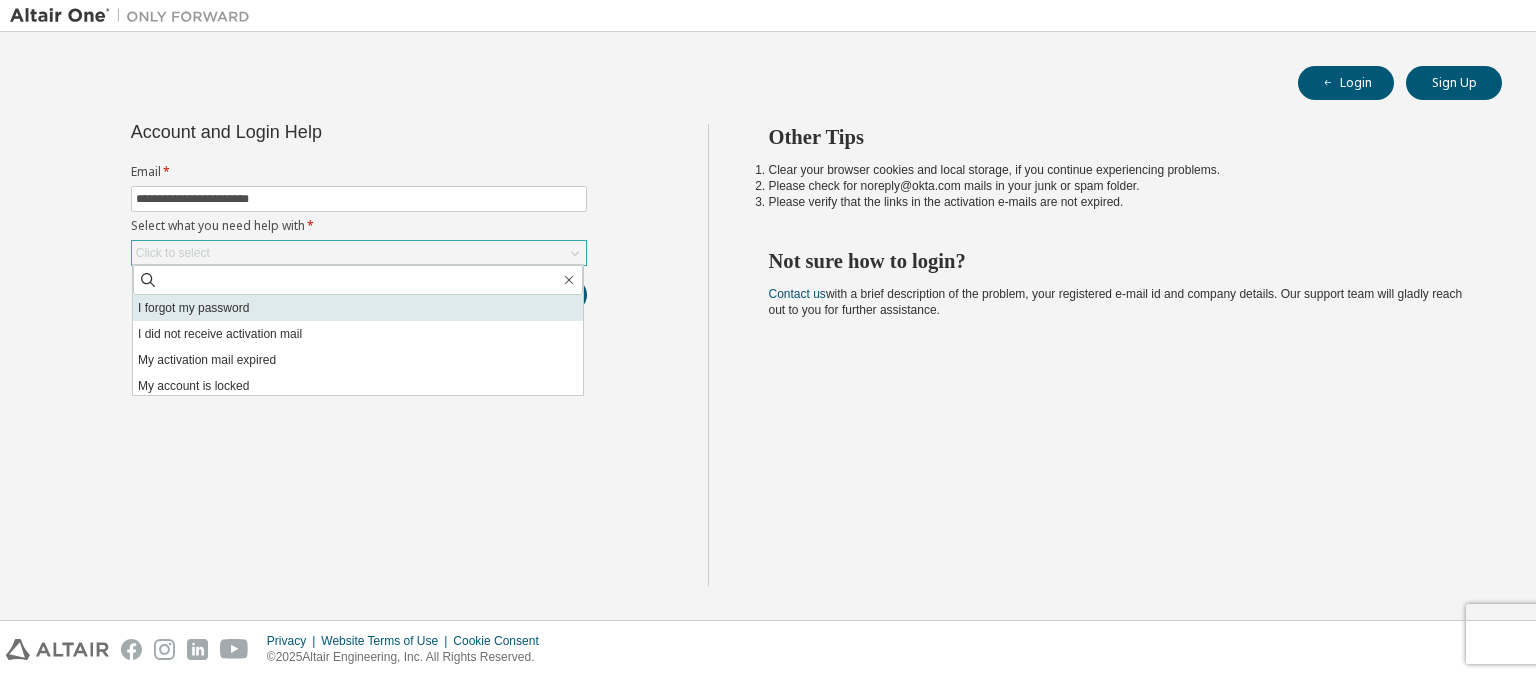 click on "I forgot my password" at bounding box center [358, 308] 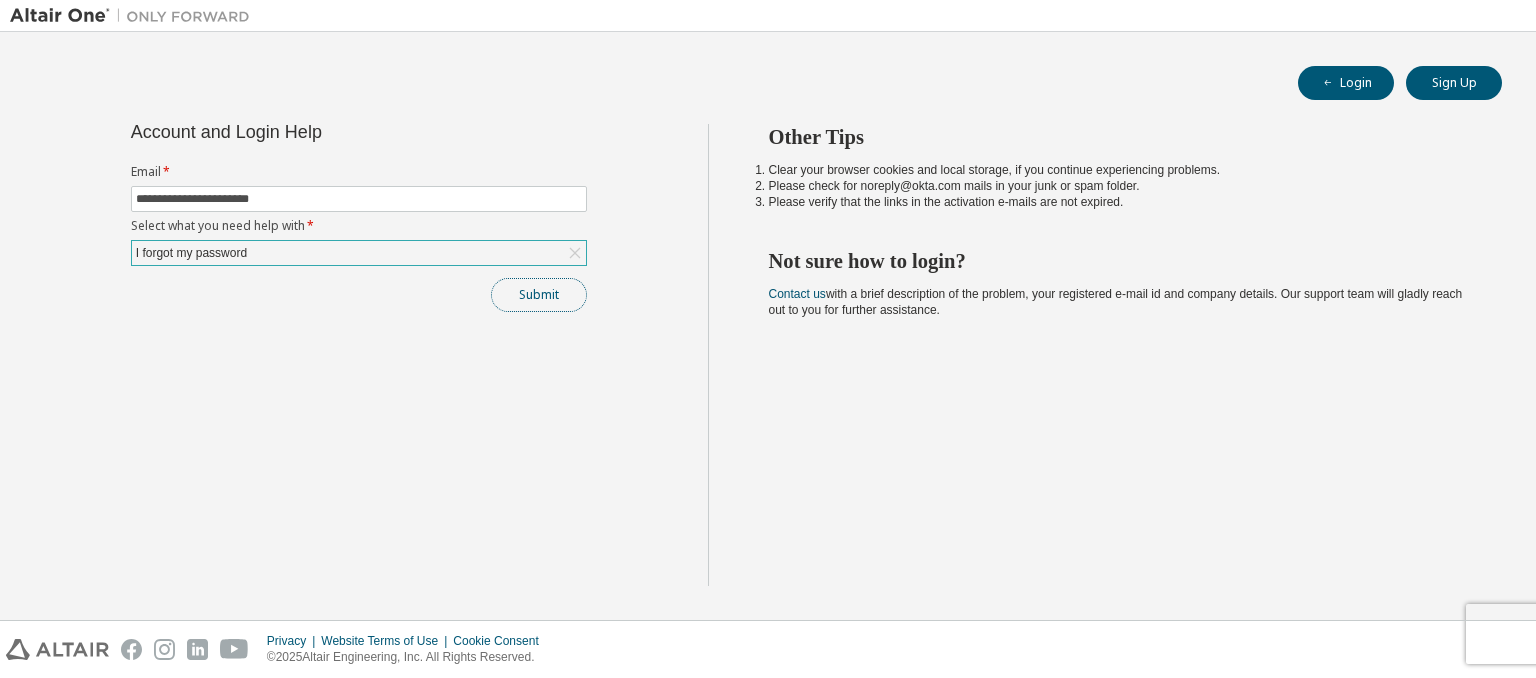 click on "Submit" at bounding box center (539, 295) 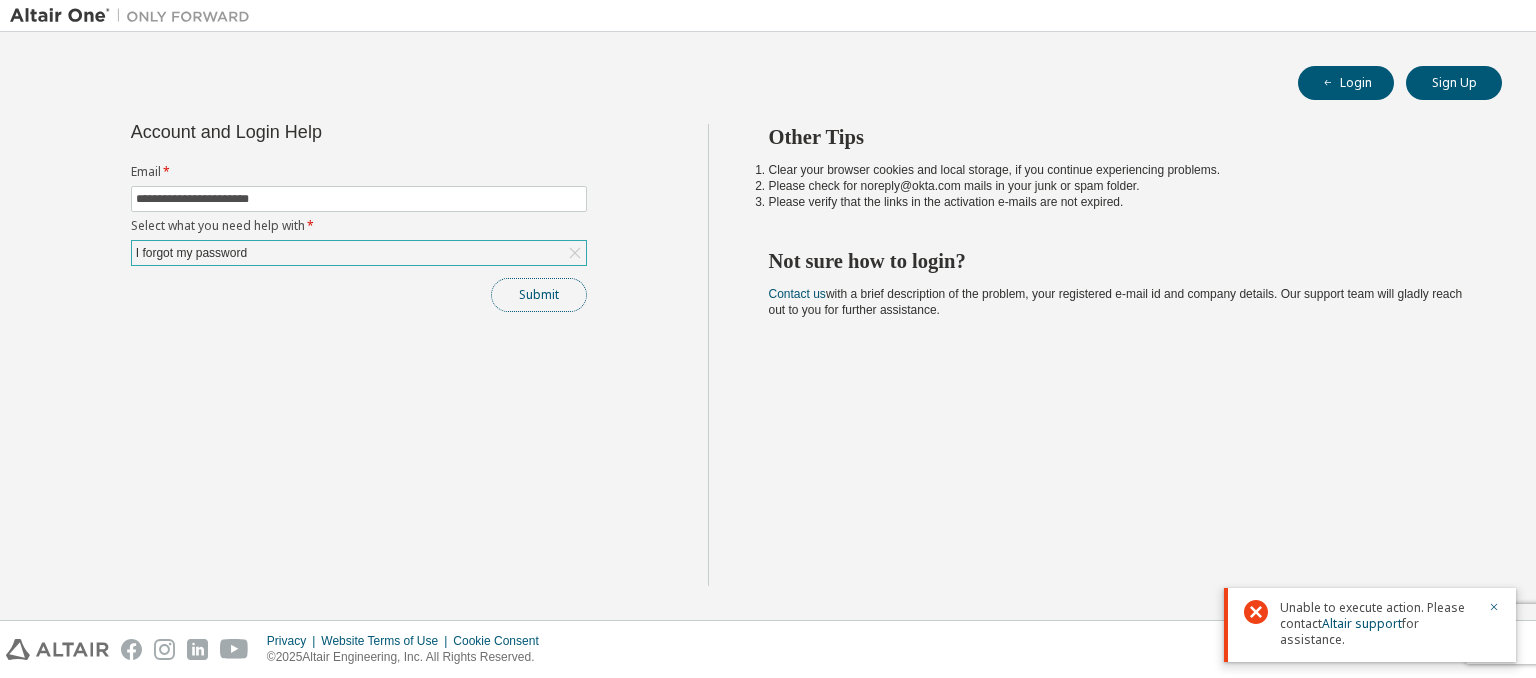click on "Submit" at bounding box center (539, 295) 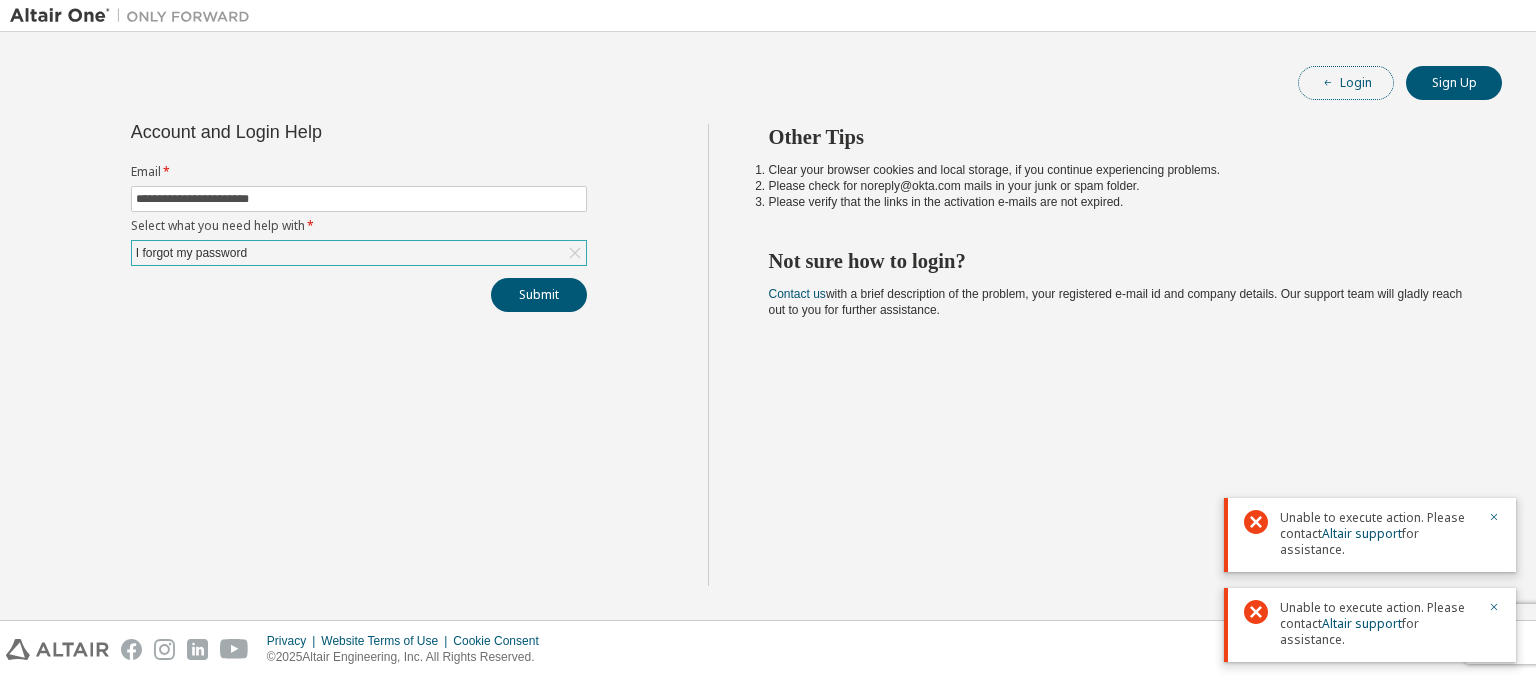 click on "Login" at bounding box center (1346, 83) 